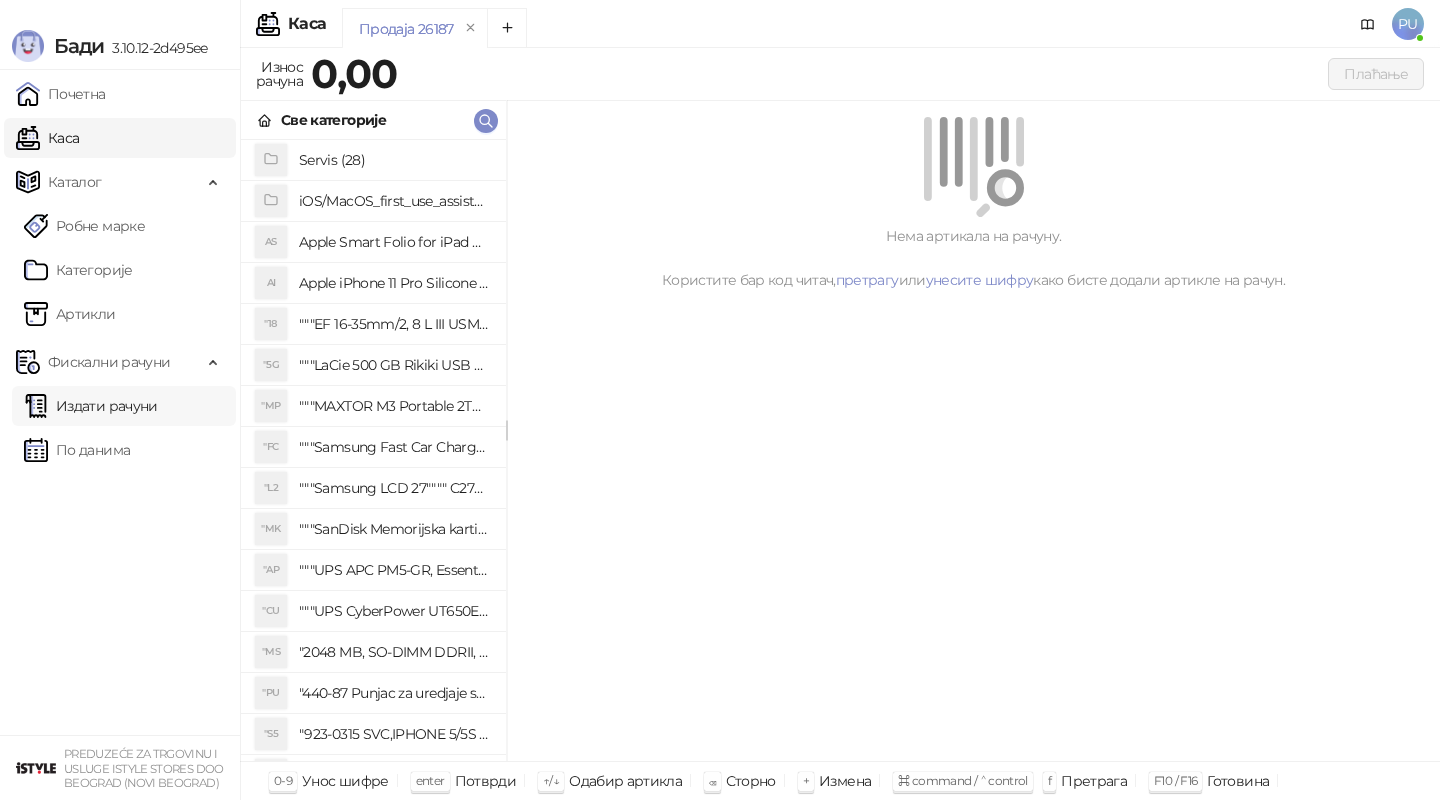 scroll, scrollTop: 0, scrollLeft: 0, axis: both 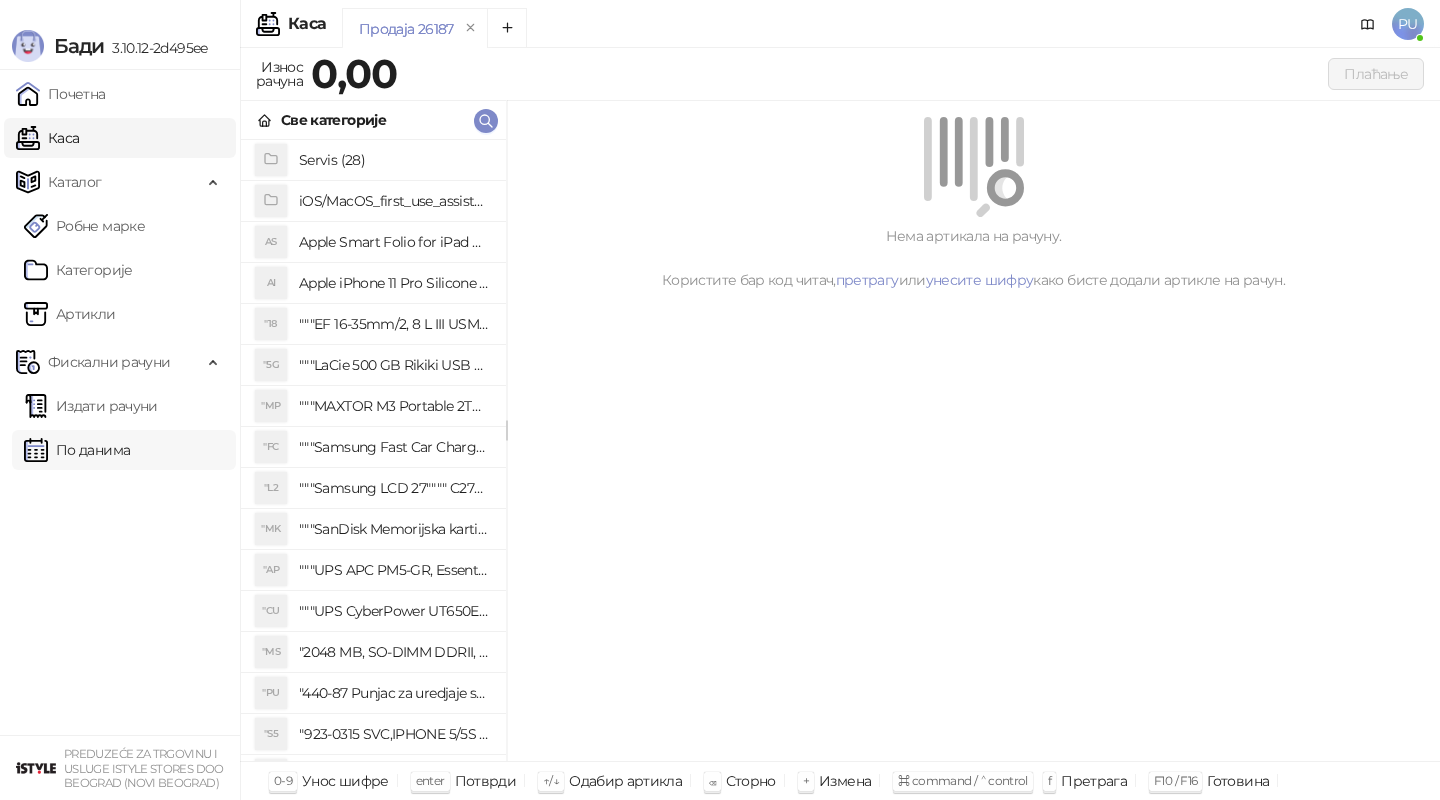 click on "По данима" at bounding box center (77, 450) 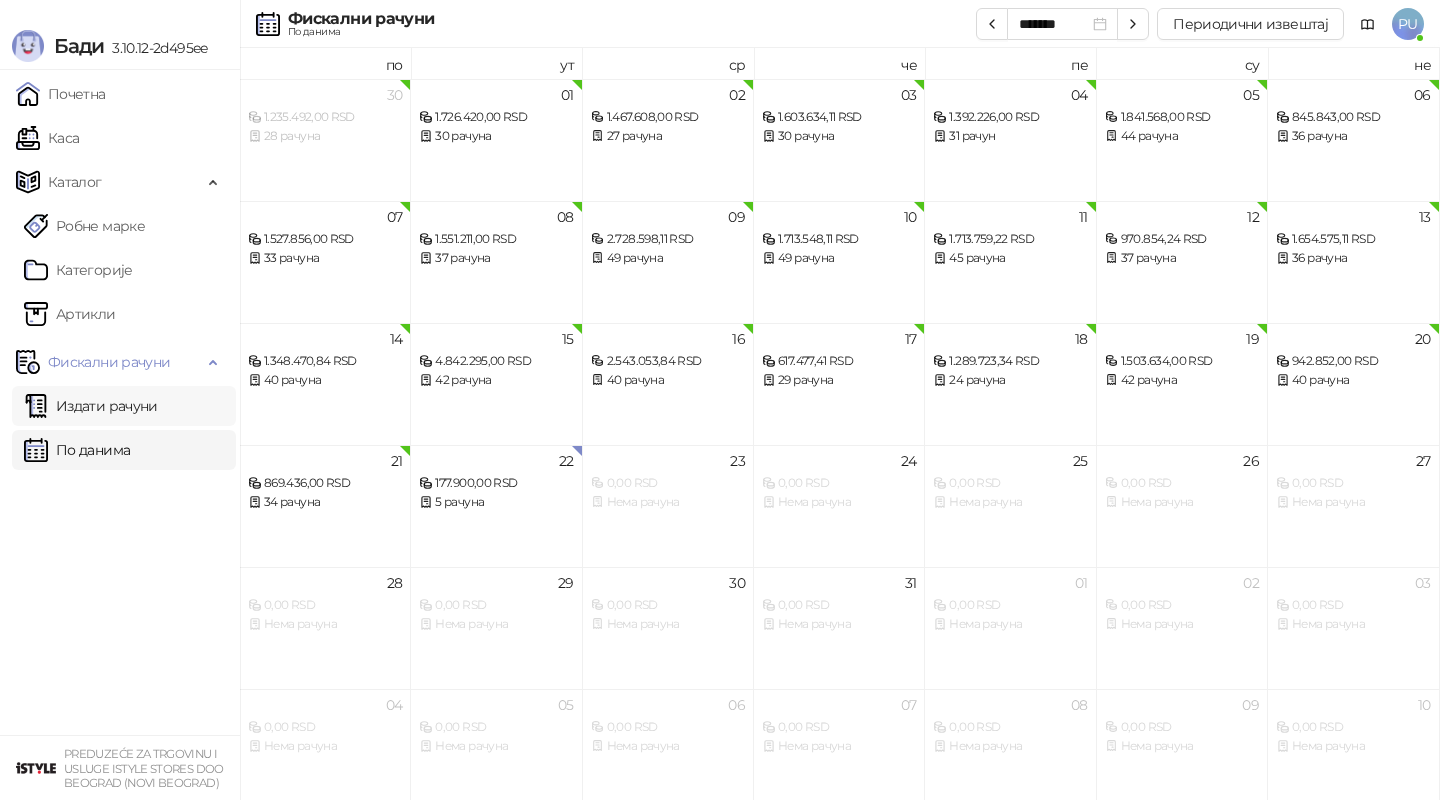 click on "Издати рачуни" at bounding box center (91, 406) 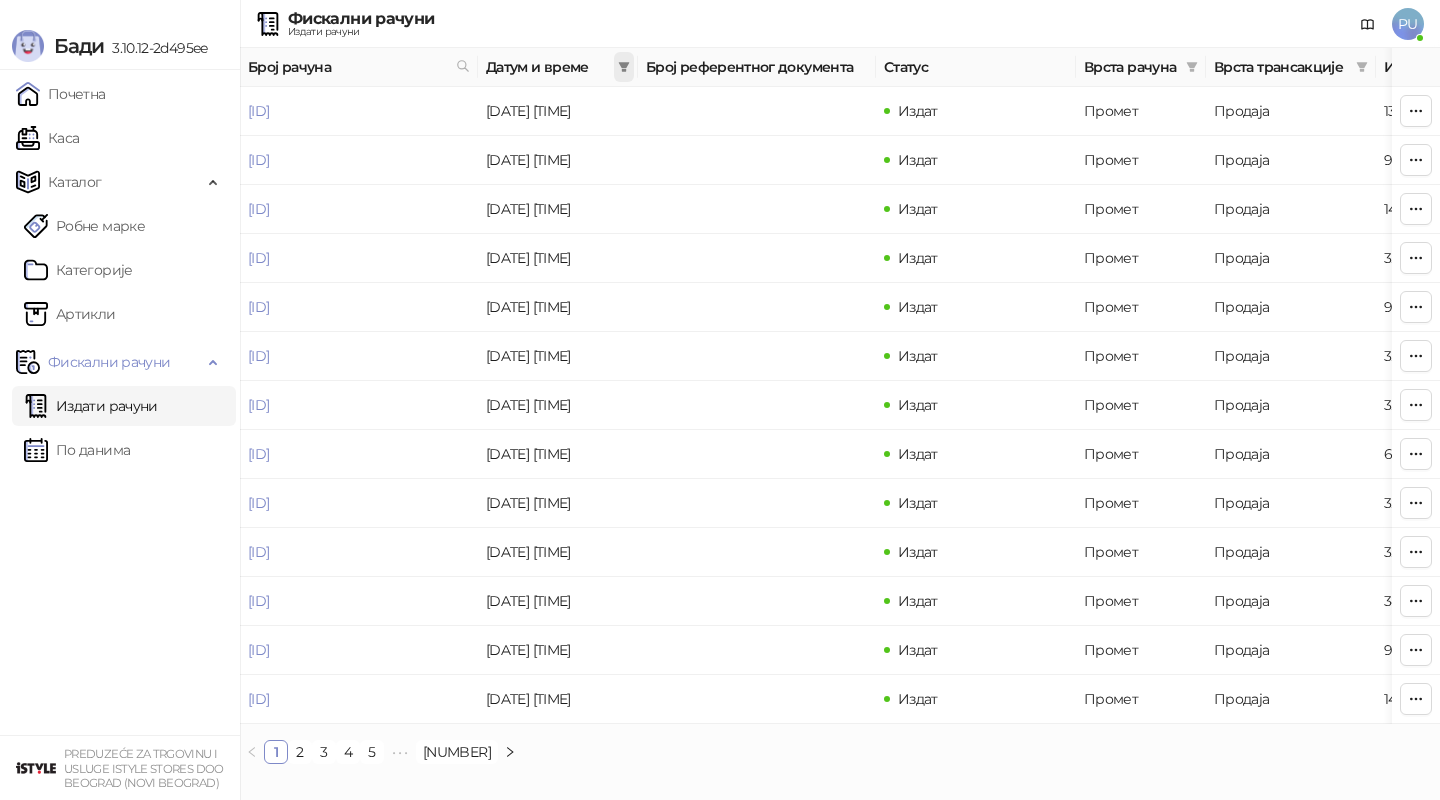 click at bounding box center (624, 67) 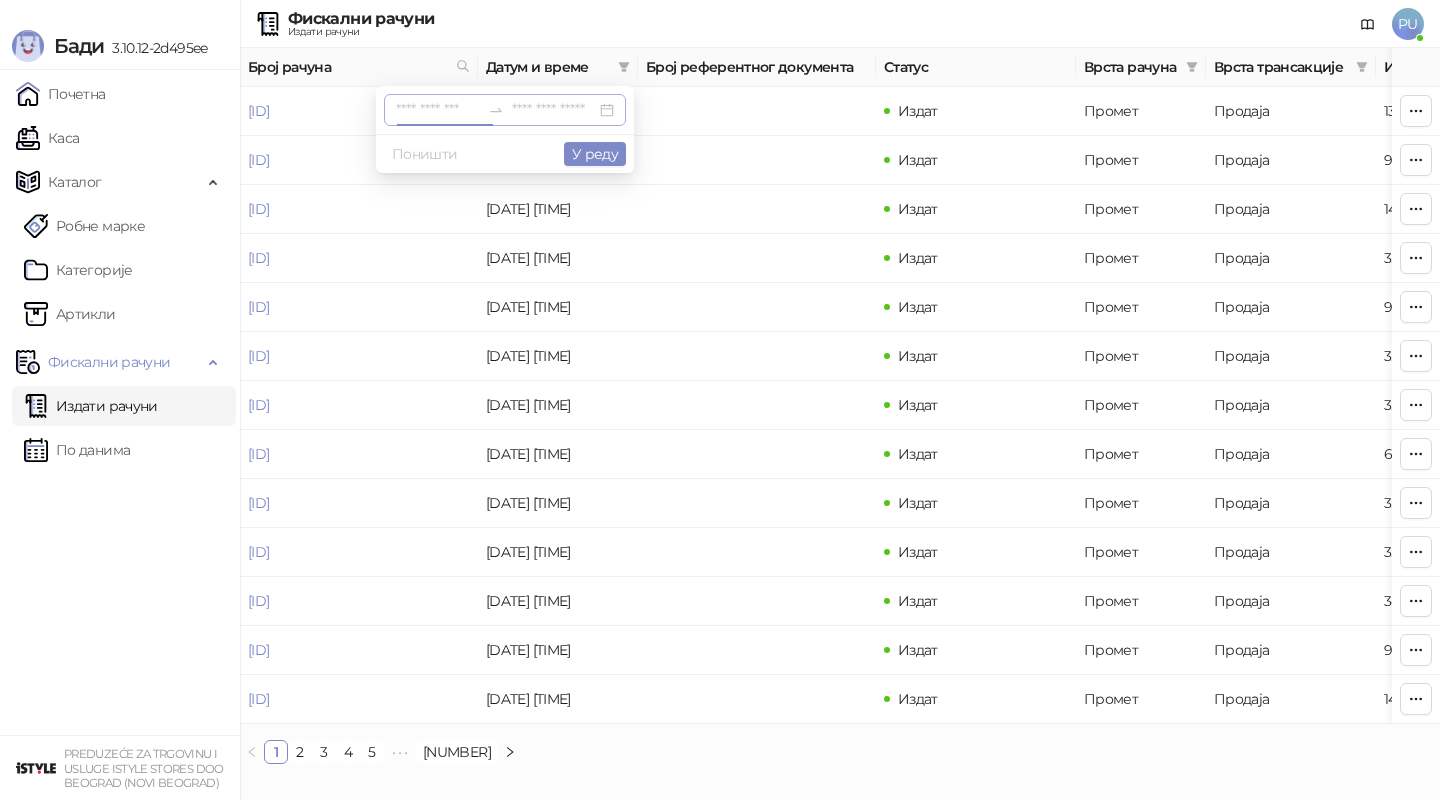 click at bounding box center [438, 110] 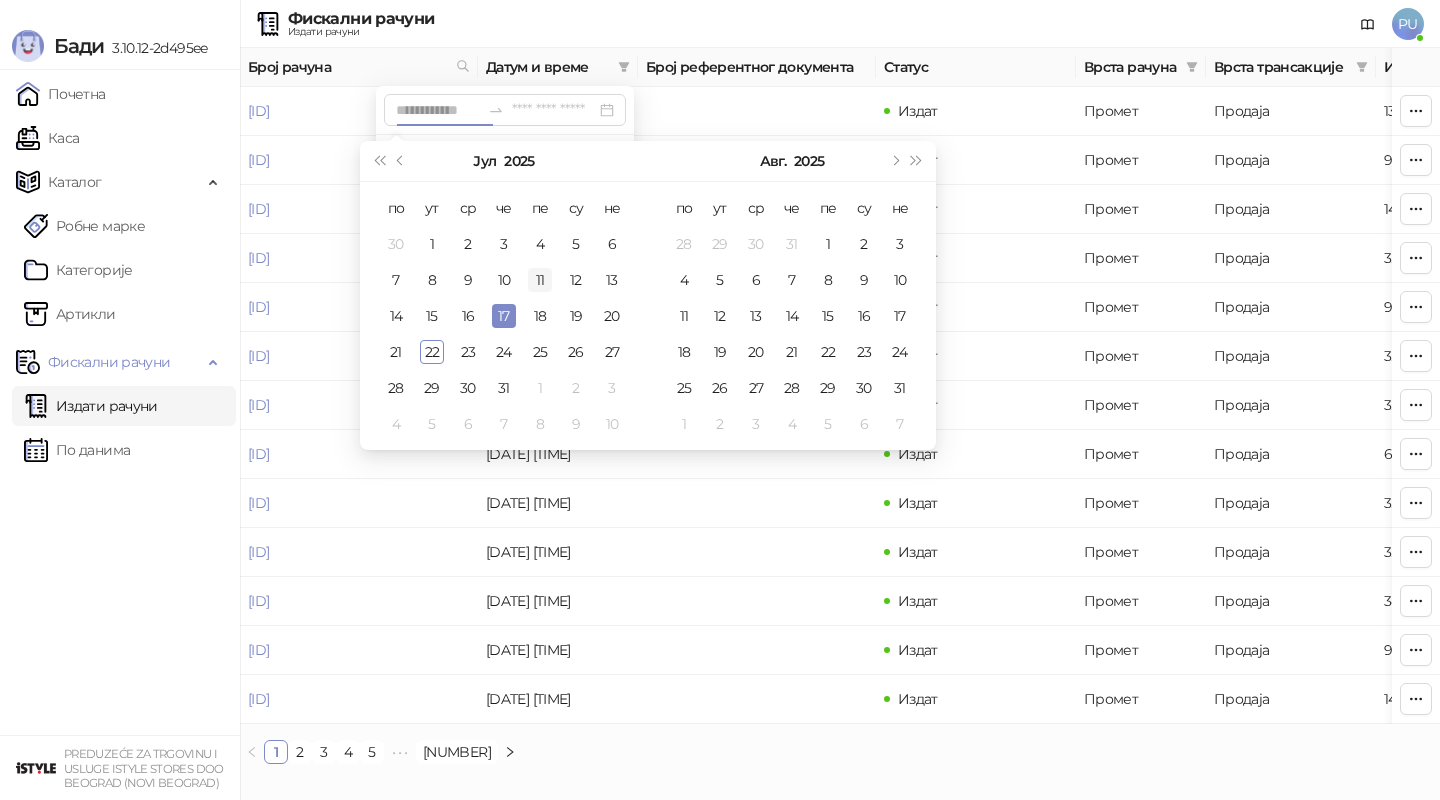 type on "**********" 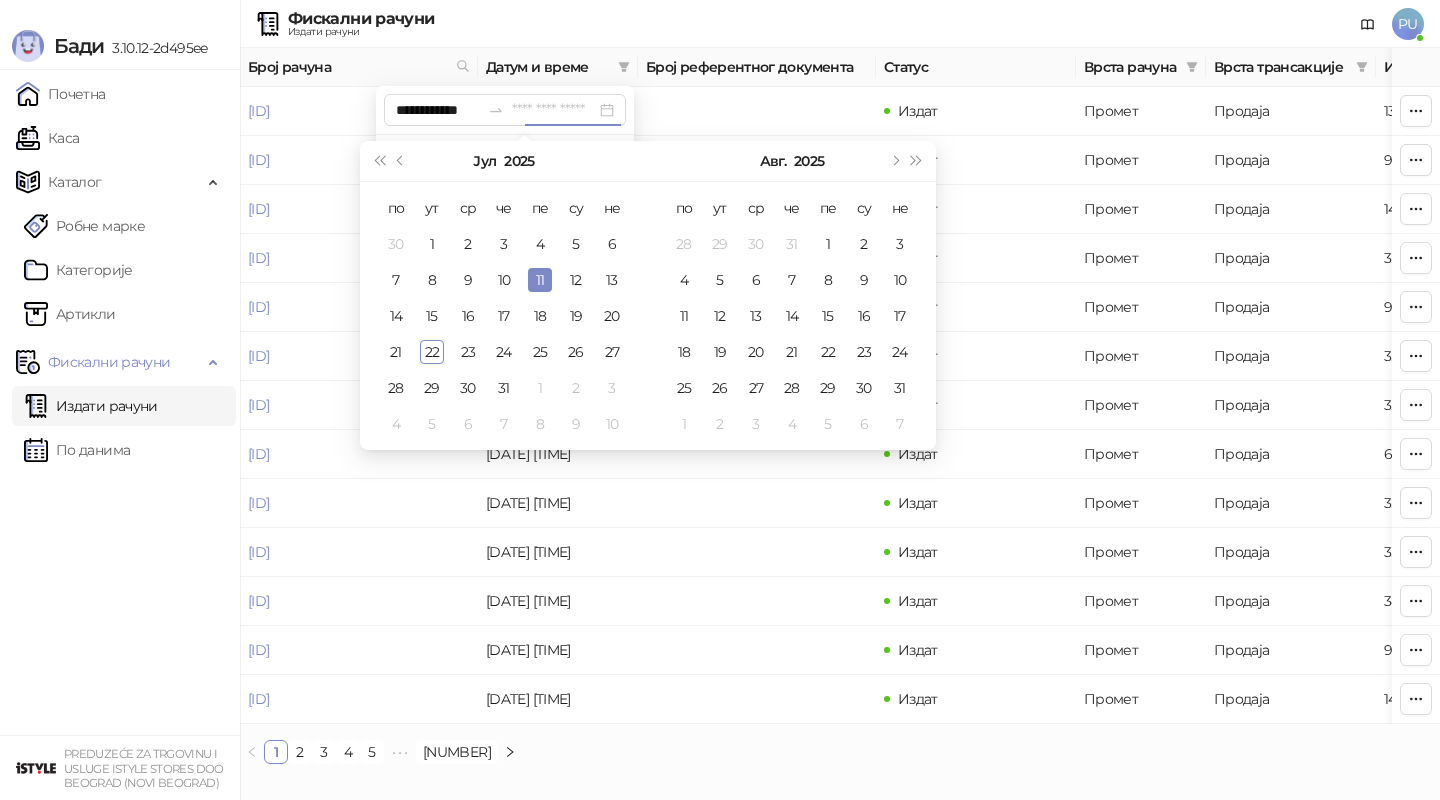 click on "11" at bounding box center [540, 280] 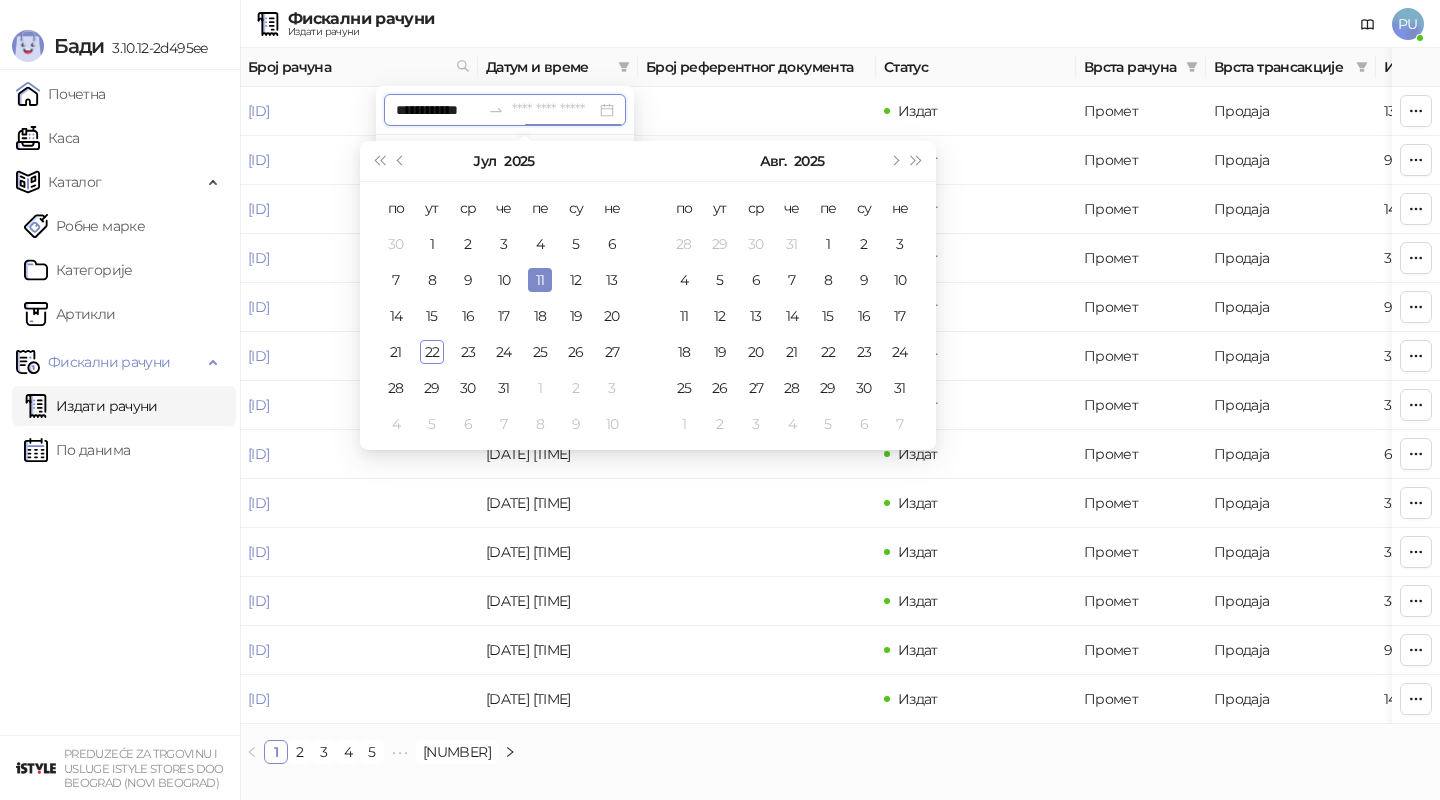 type on "**********" 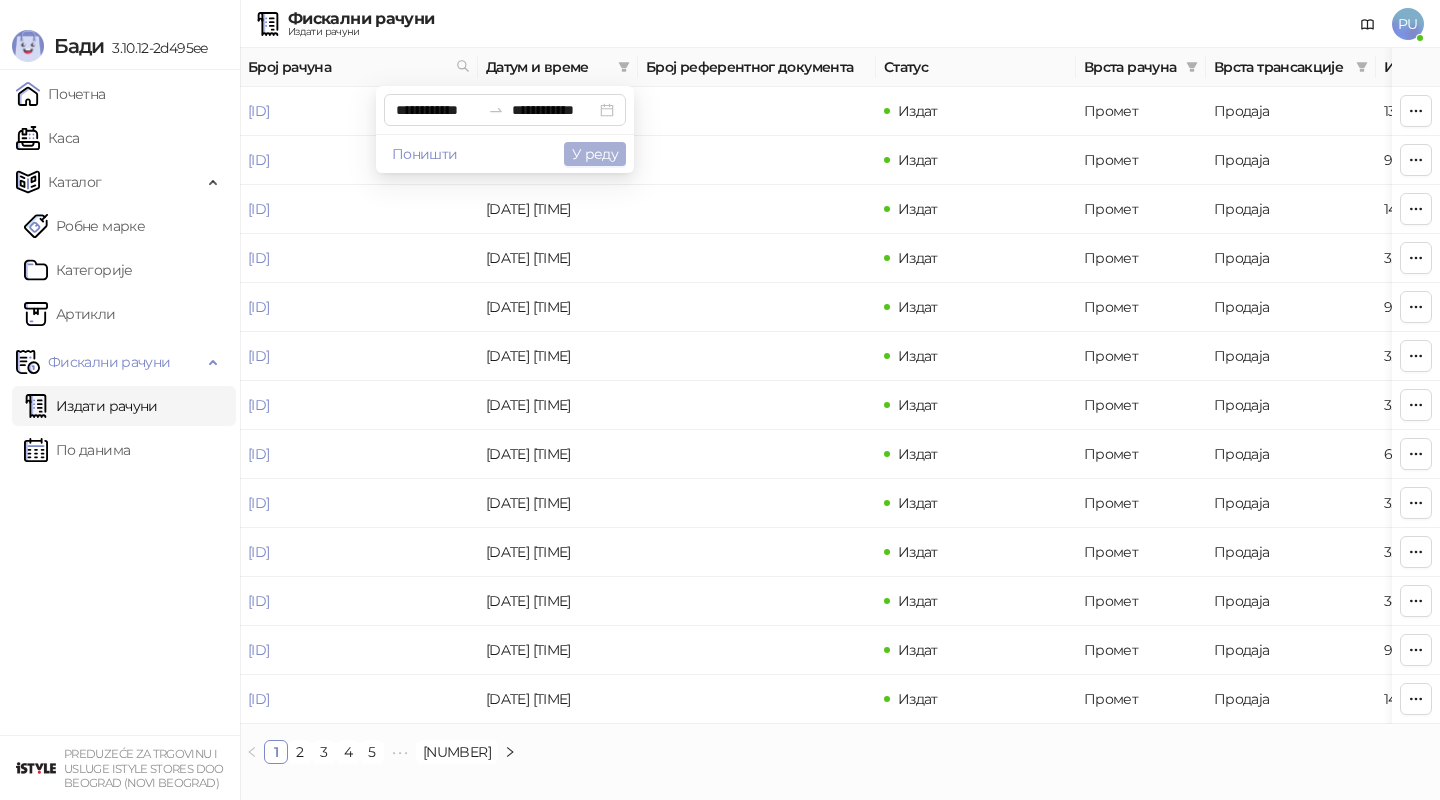 click on "У реду" at bounding box center (595, 154) 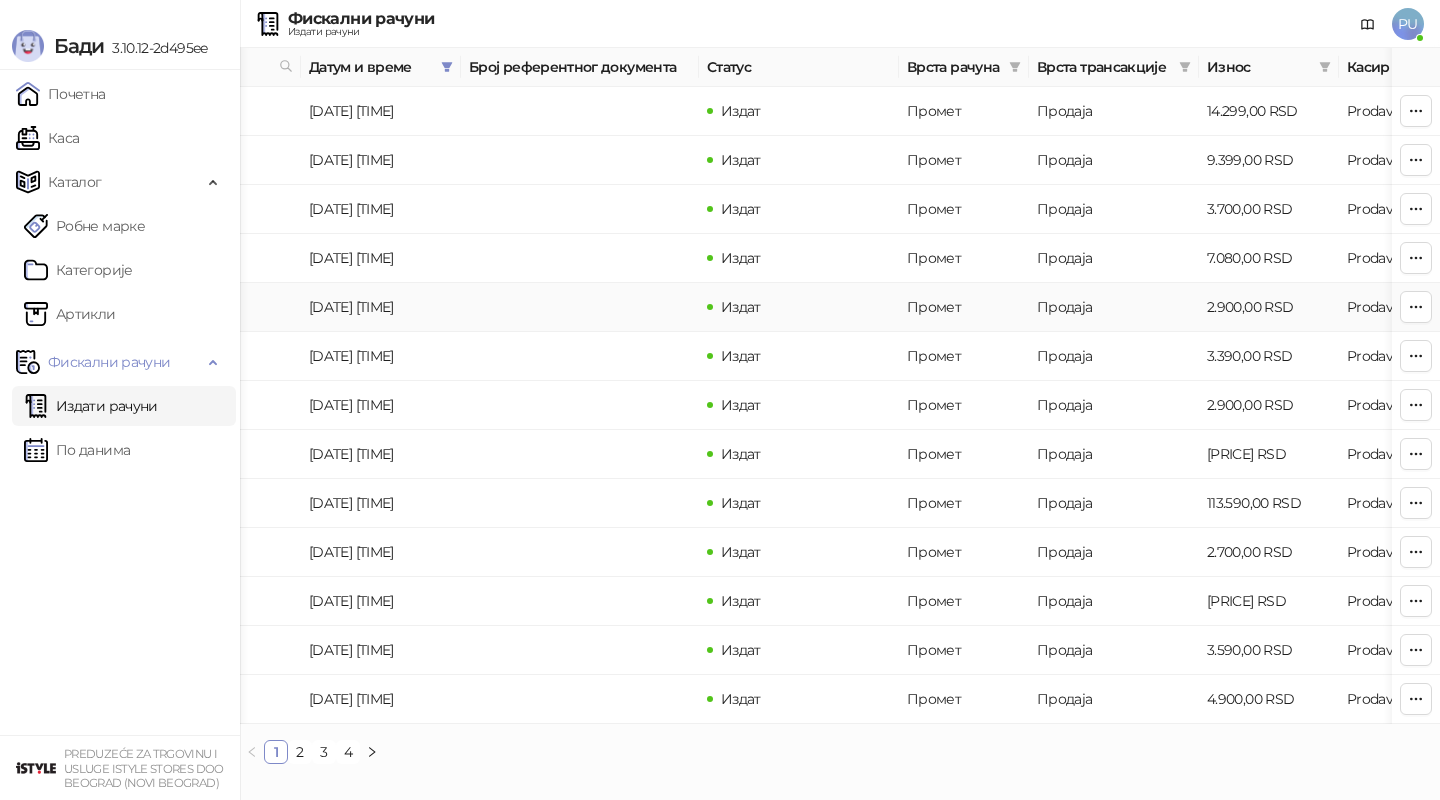 scroll, scrollTop: 0, scrollLeft: 126, axis: horizontal 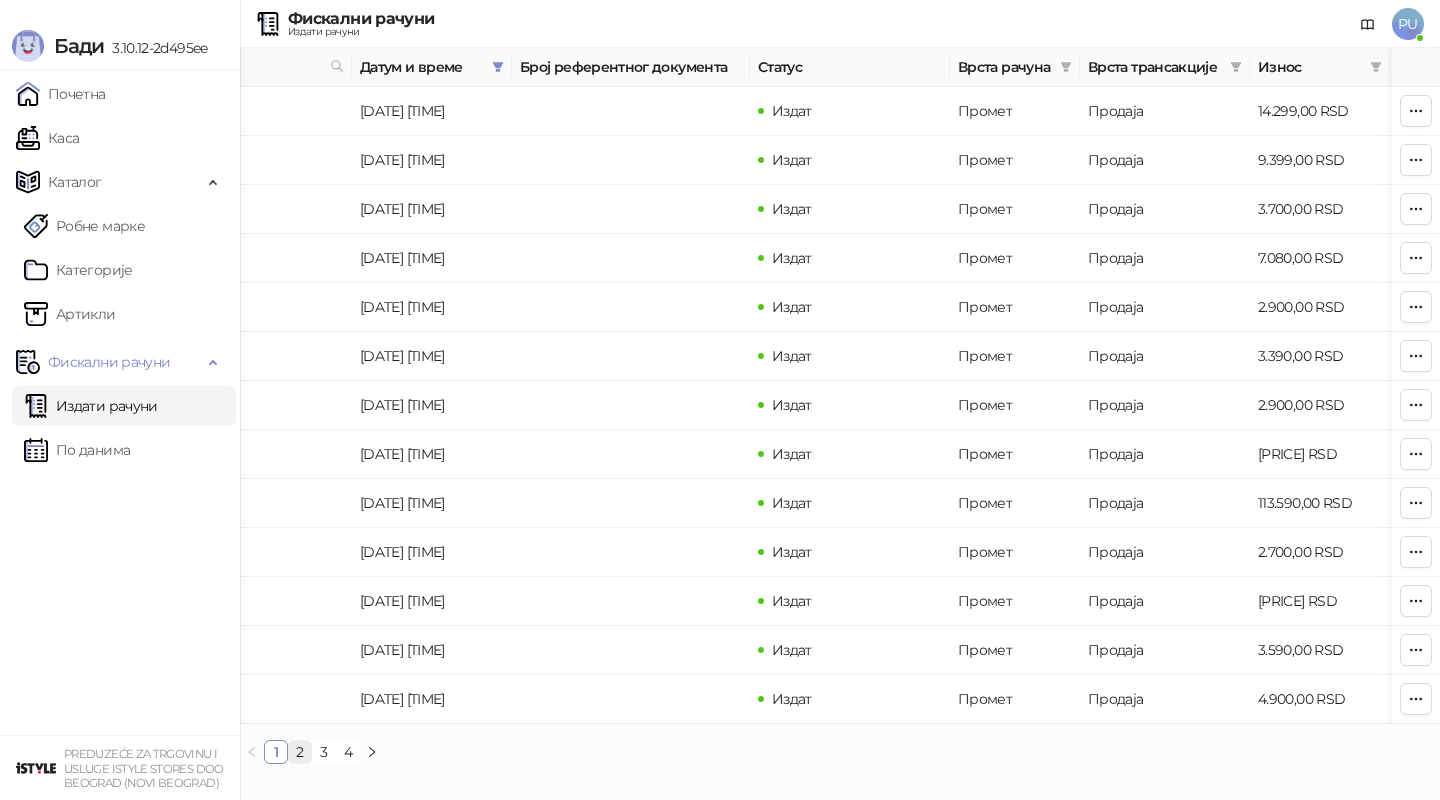click on "2" at bounding box center (300, 752) 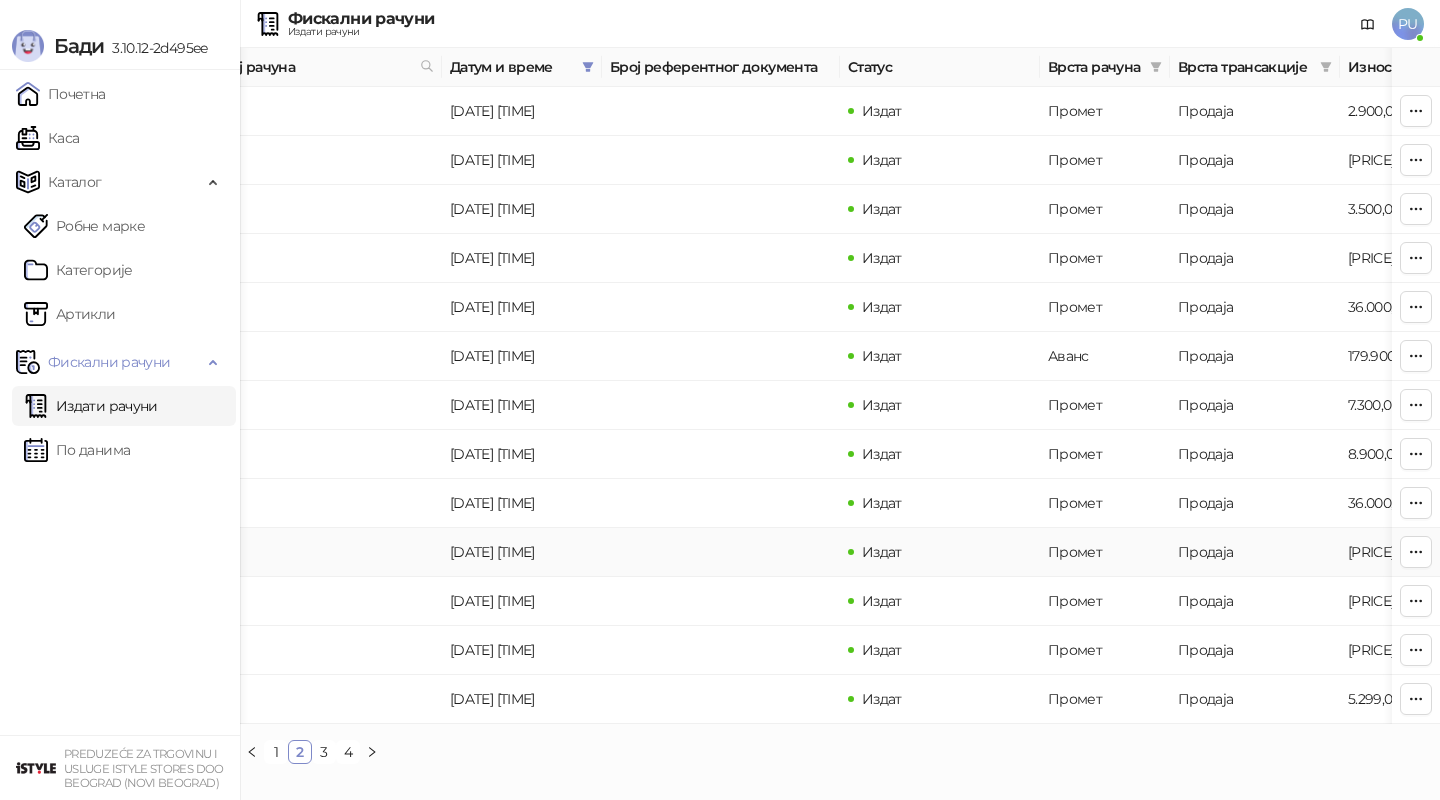 scroll, scrollTop: 0, scrollLeft: 0, axis: both 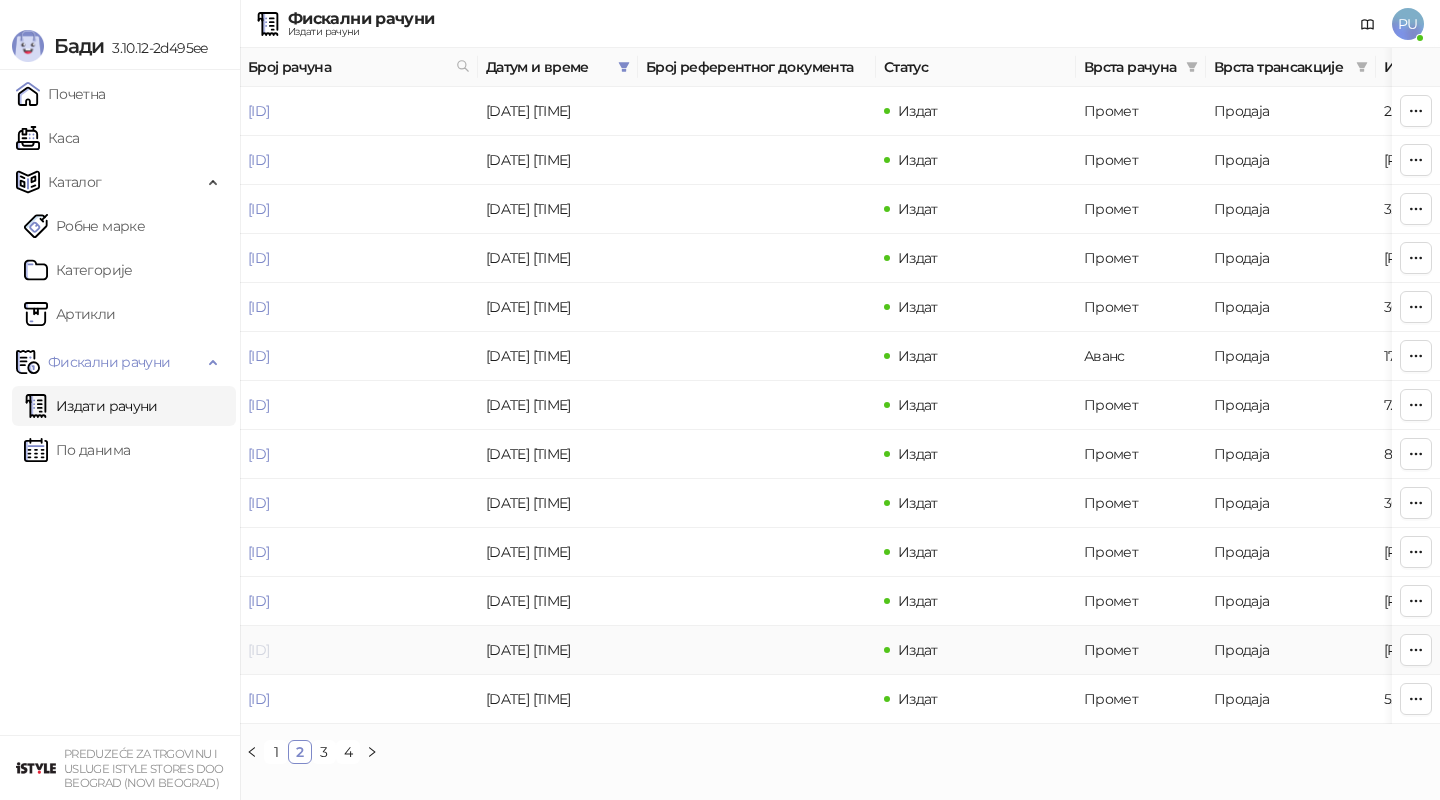 click on "[ID]" at bounding box center [258, 650] 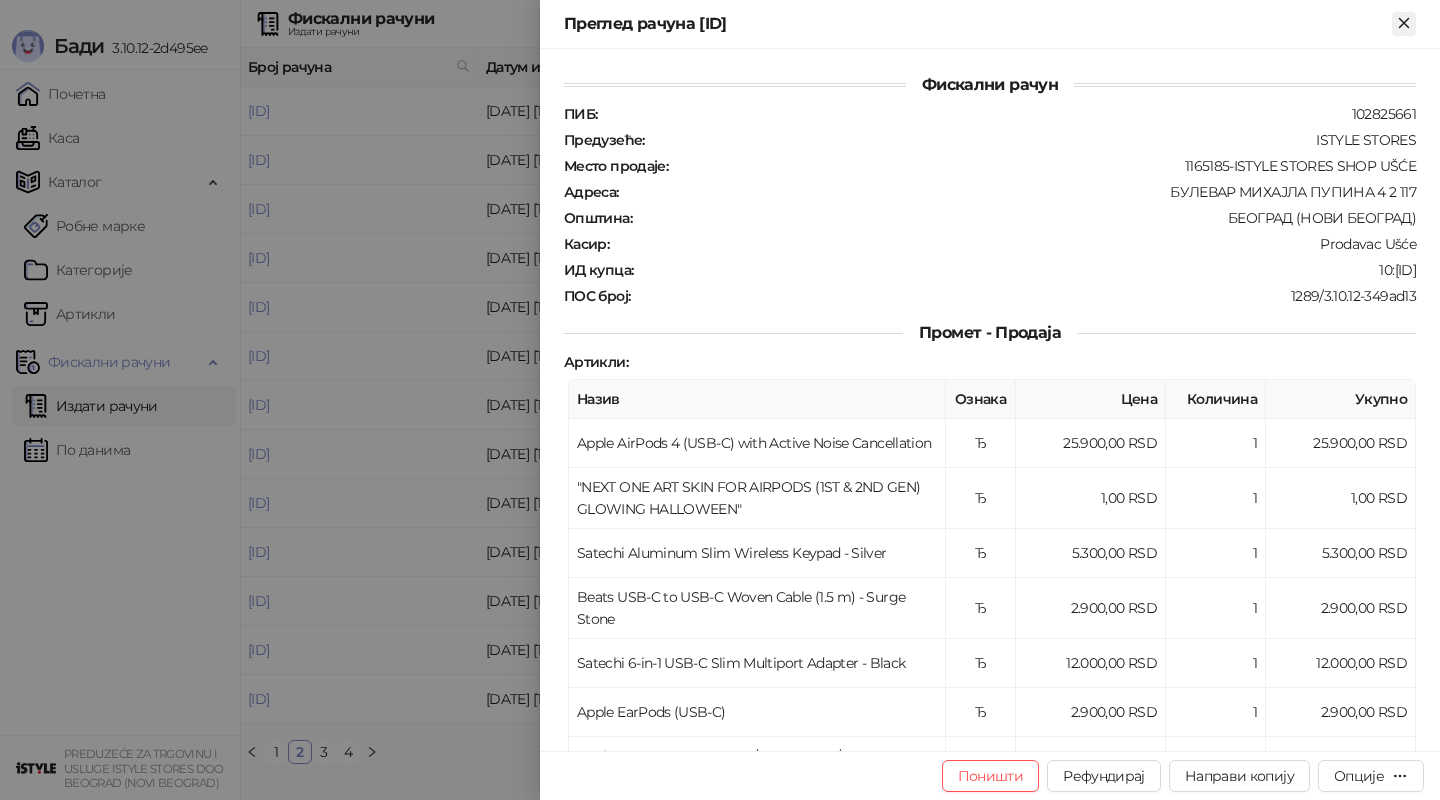 click 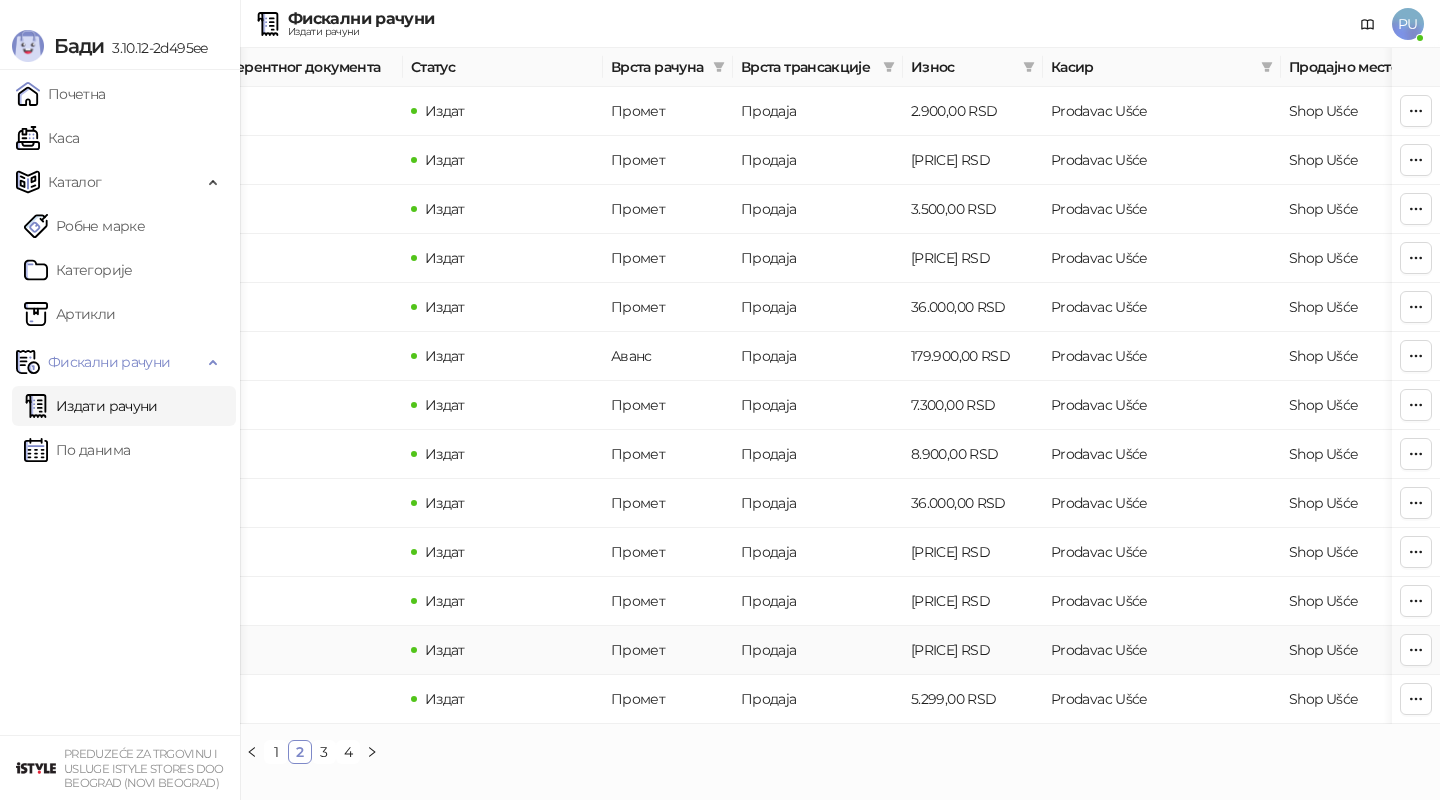 scroll, scrollTop: 0, scrollLeft: 485, axis: horizontal 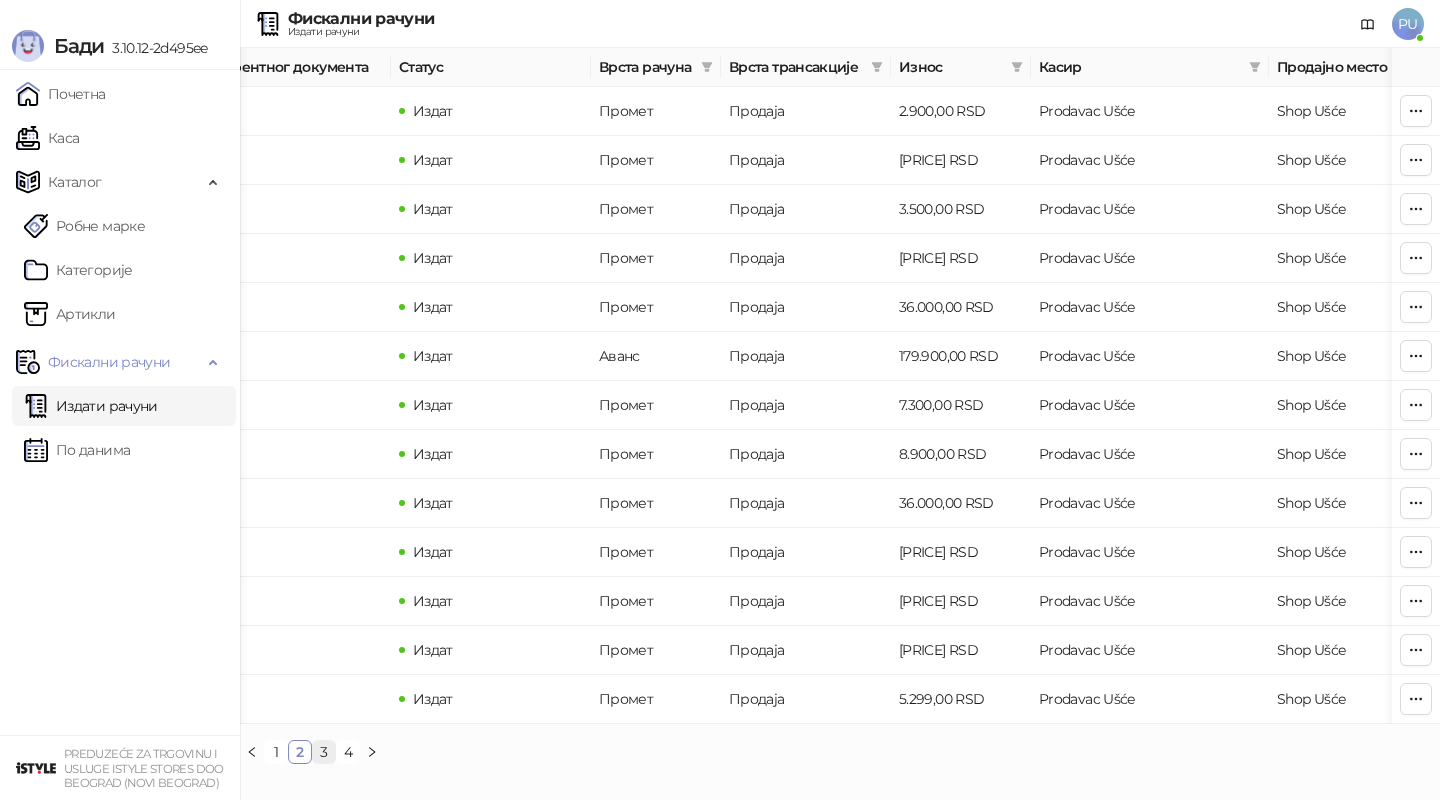 click on "3" at bounding box center [324, 752] 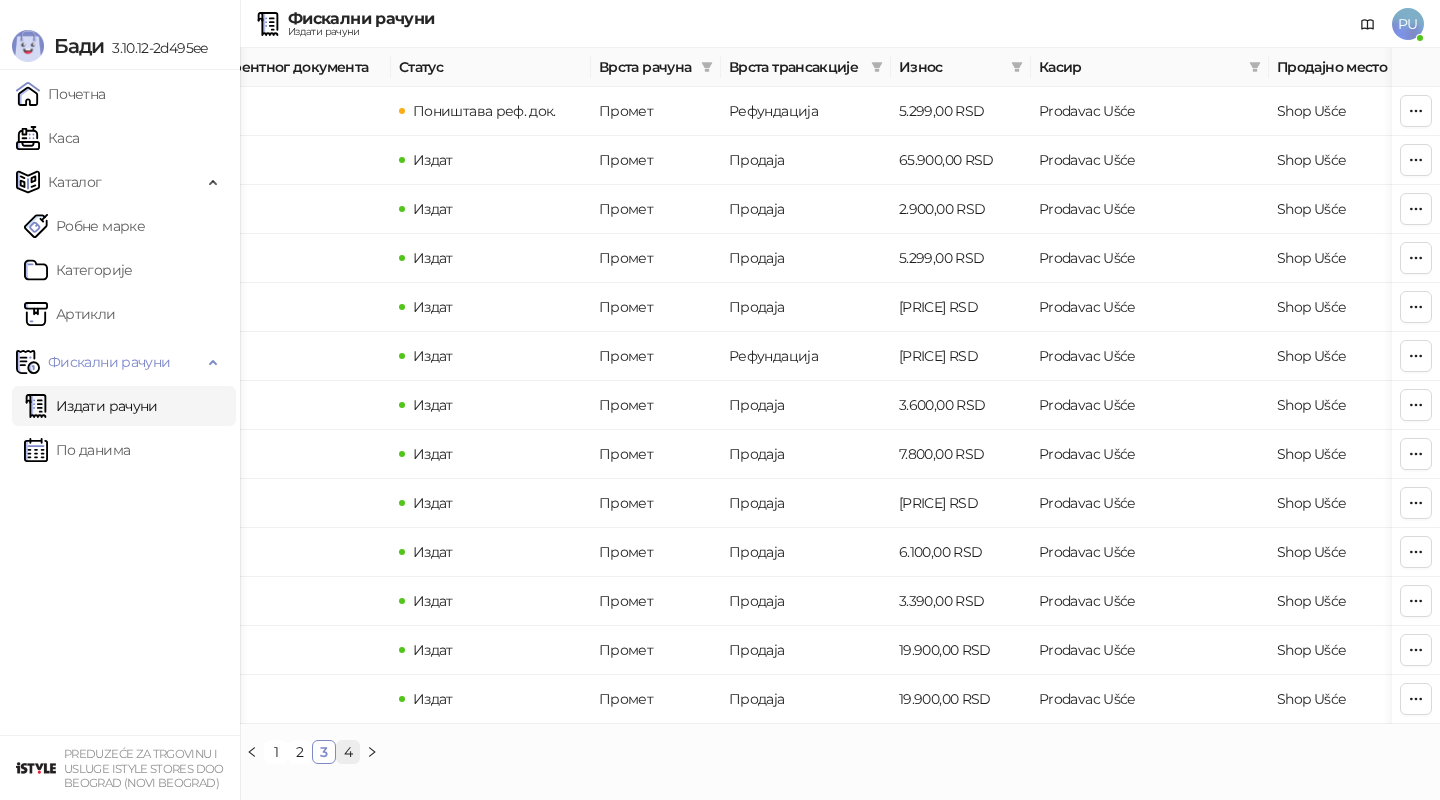 click on "4" at bounding box center (348, 752) 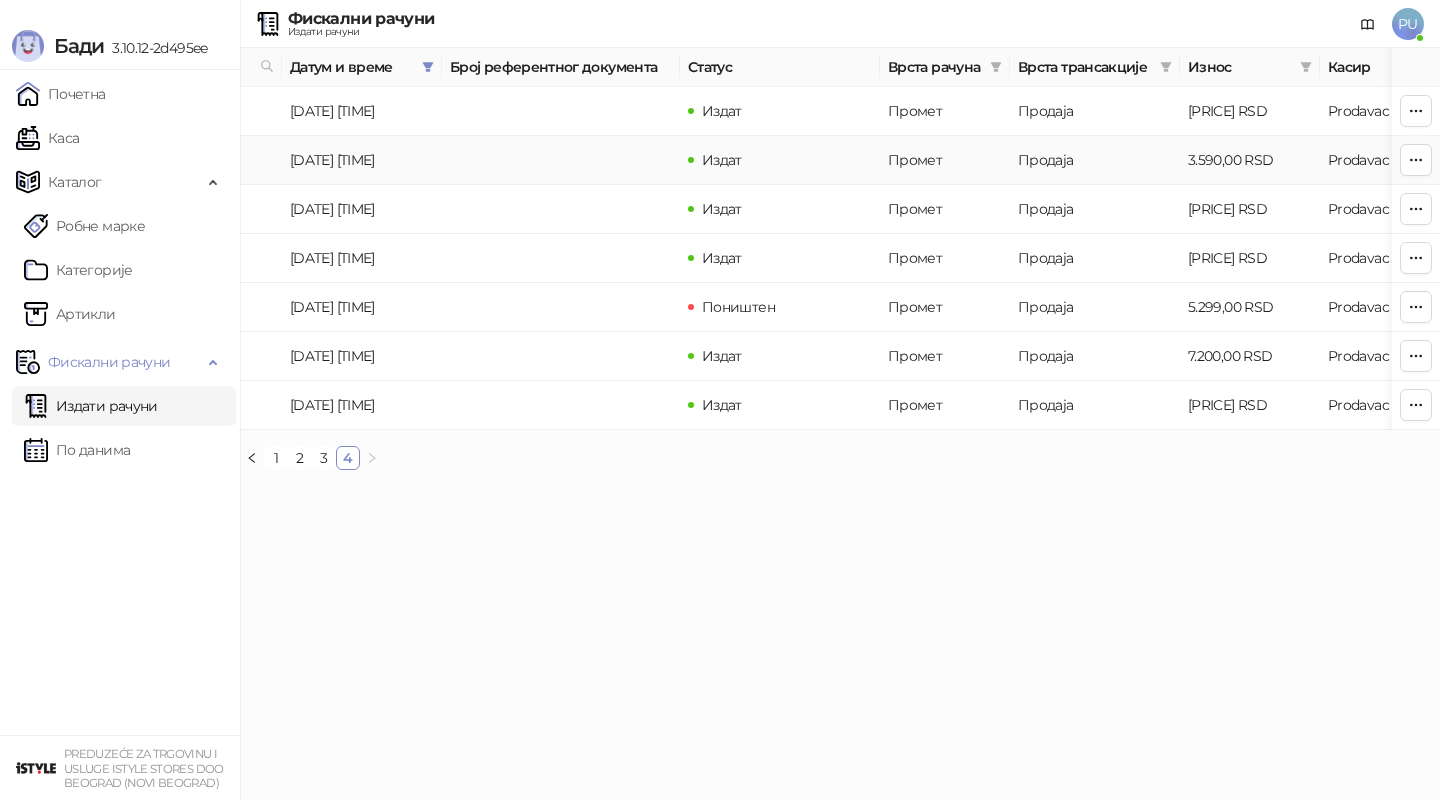 scroll, scrollTop: 0, scrollLeft: 0, axis: both 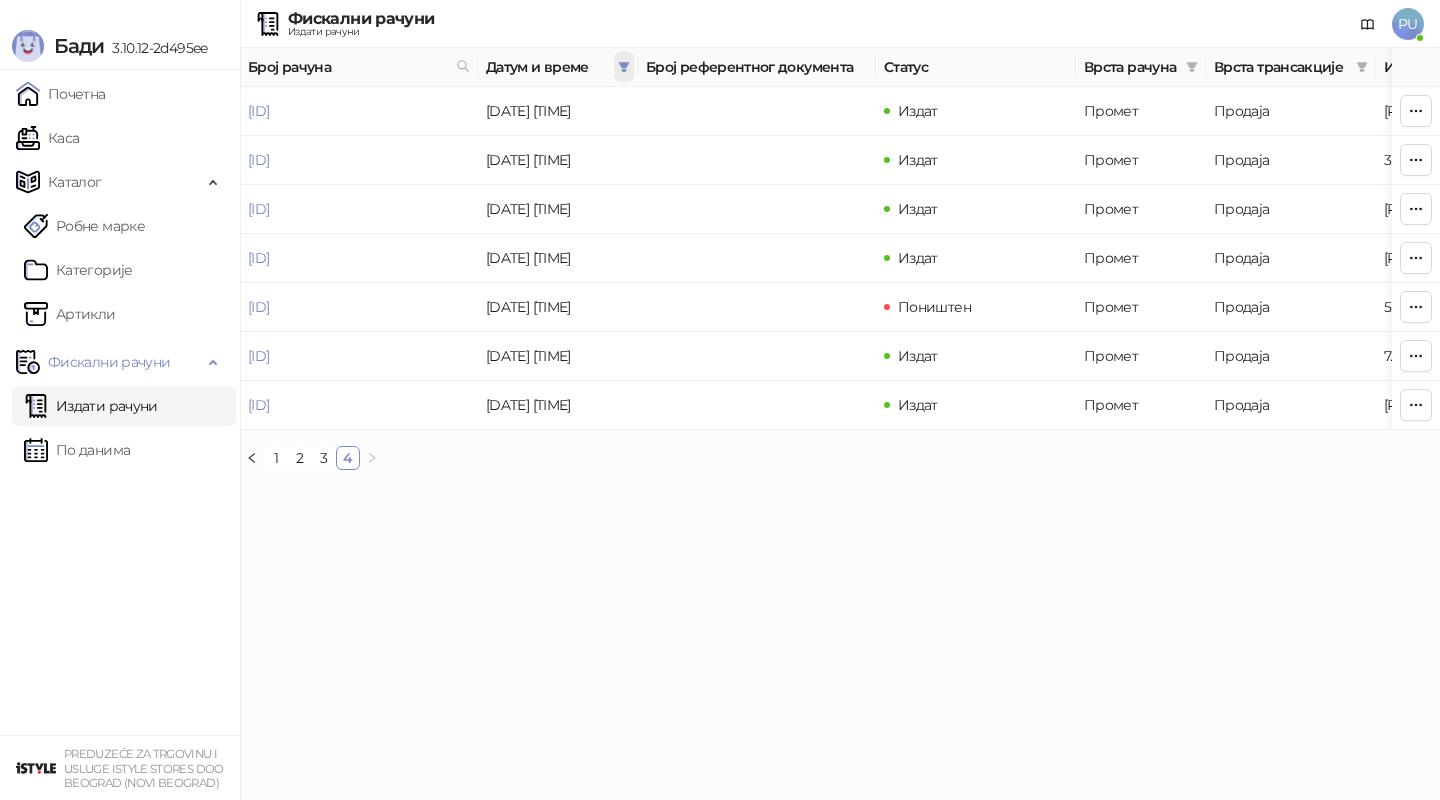 click 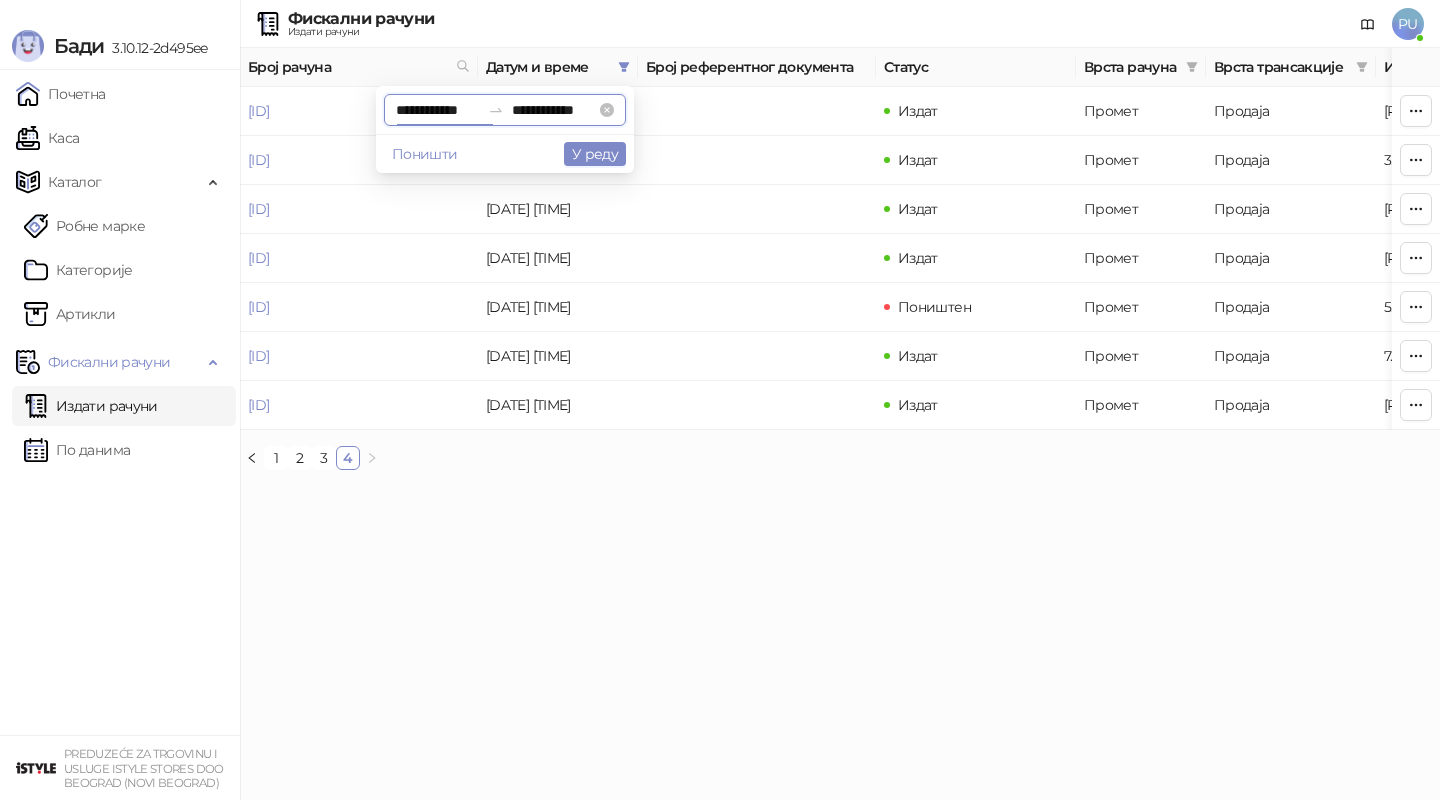click on "**********" at bounding box center [438, 110] 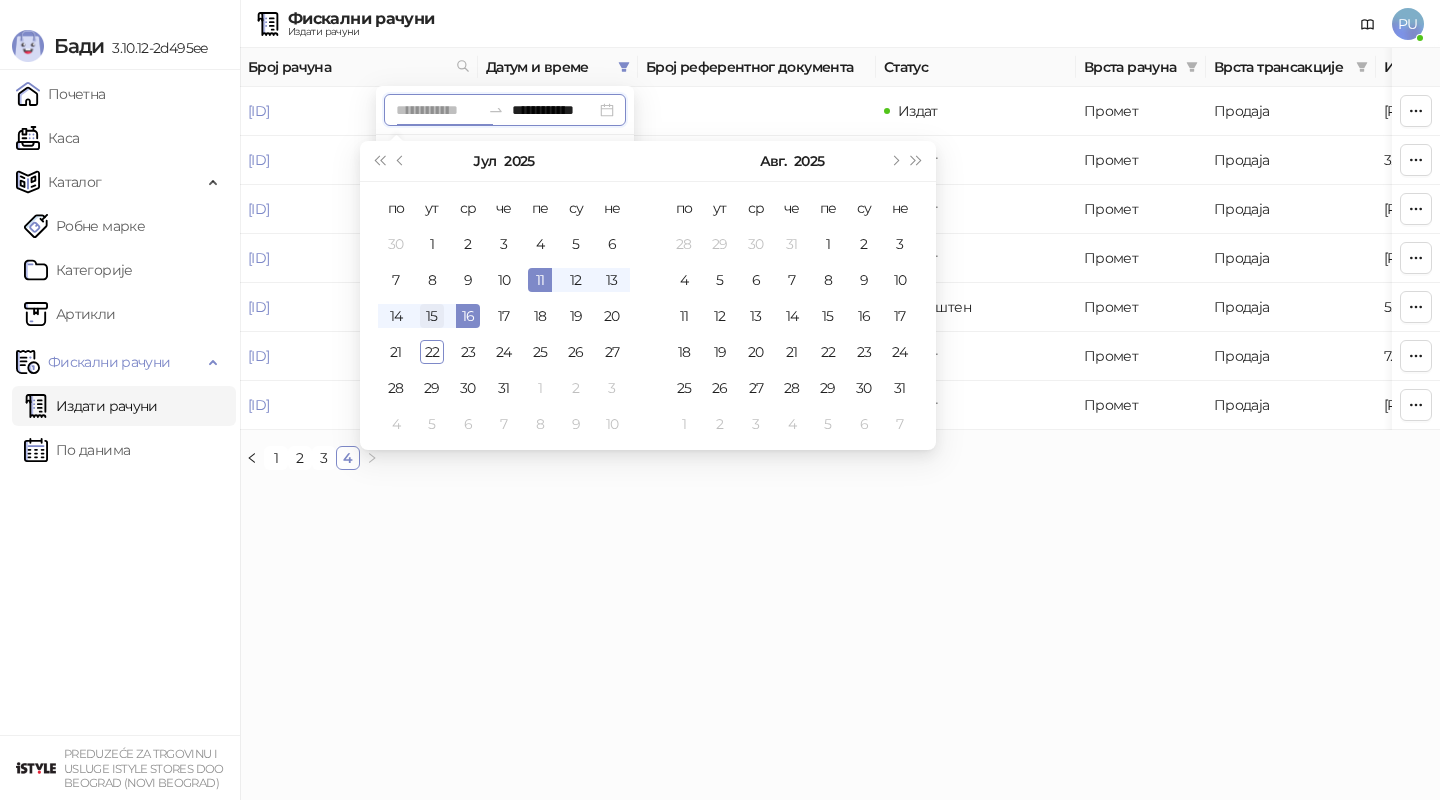 type on "**********" 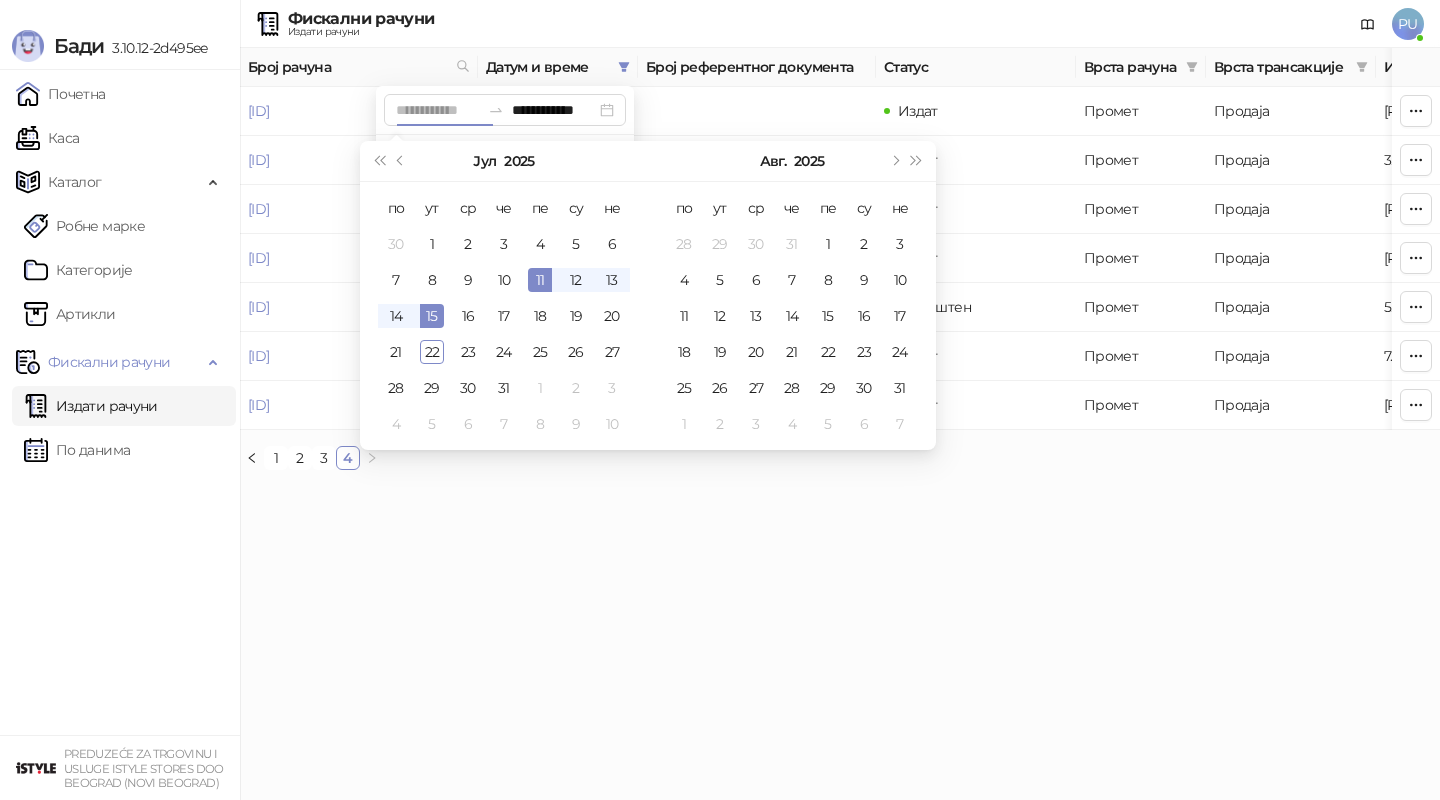 click on "15" at bounding box center (432, 316) 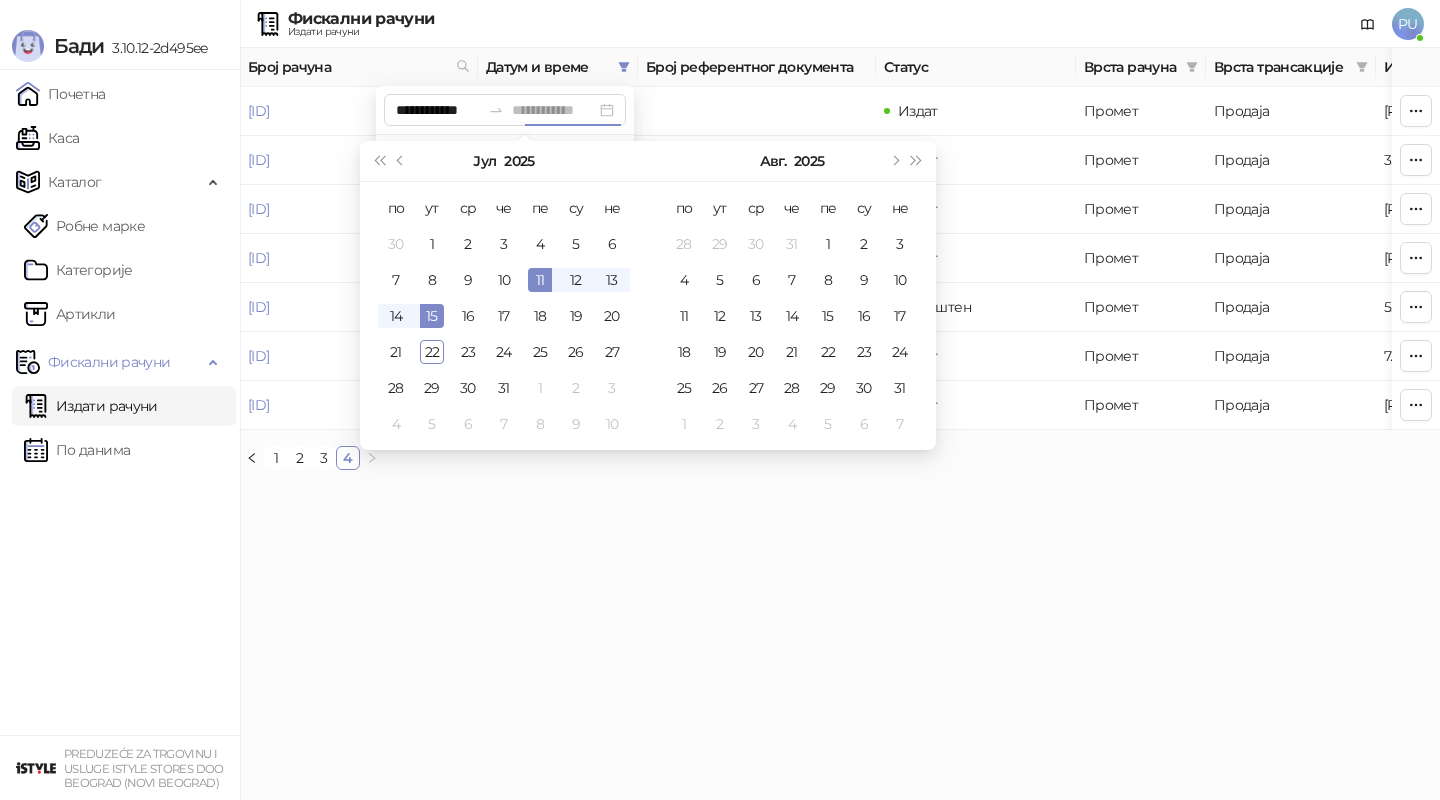 click on "15" at bounding box center [432, 316] 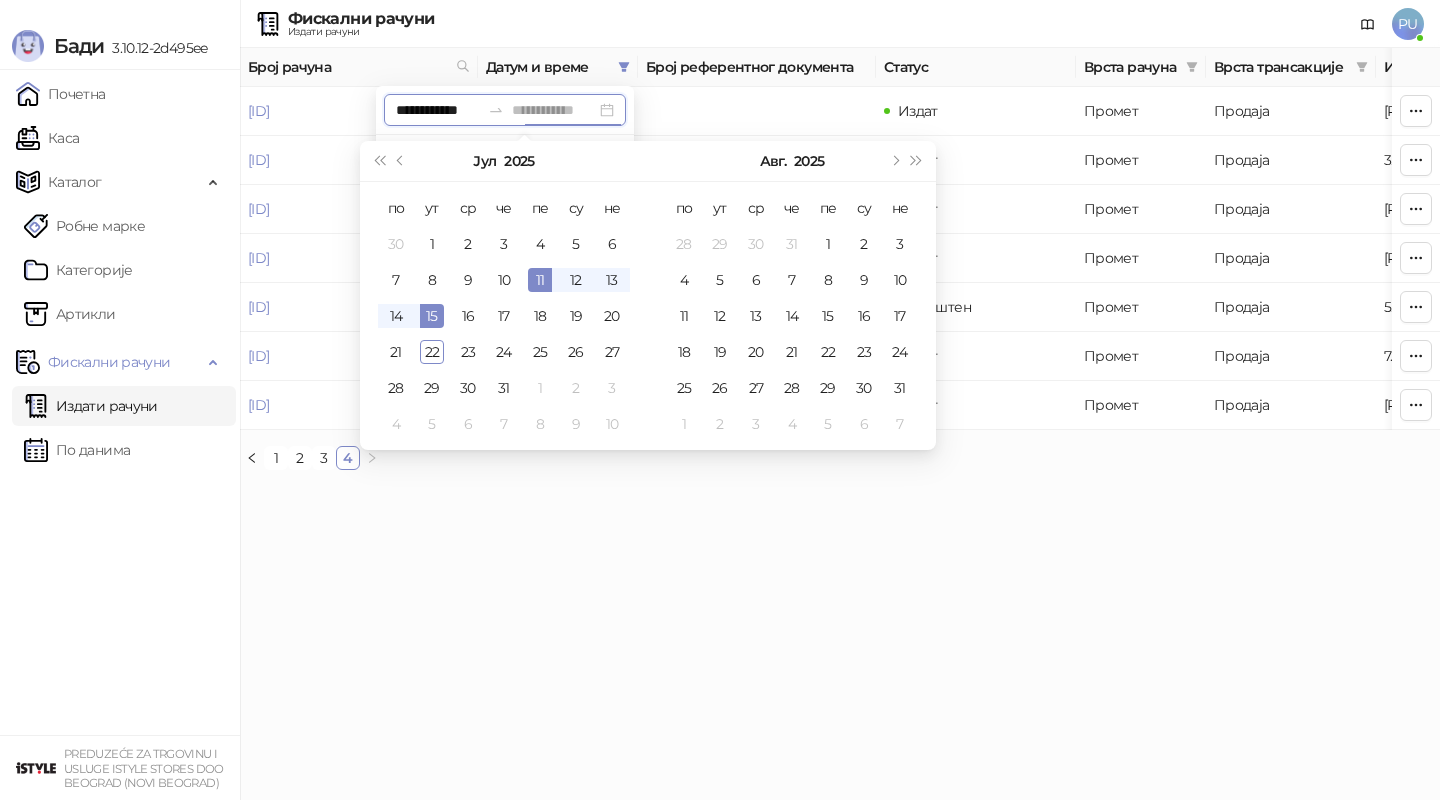 type on "**********" 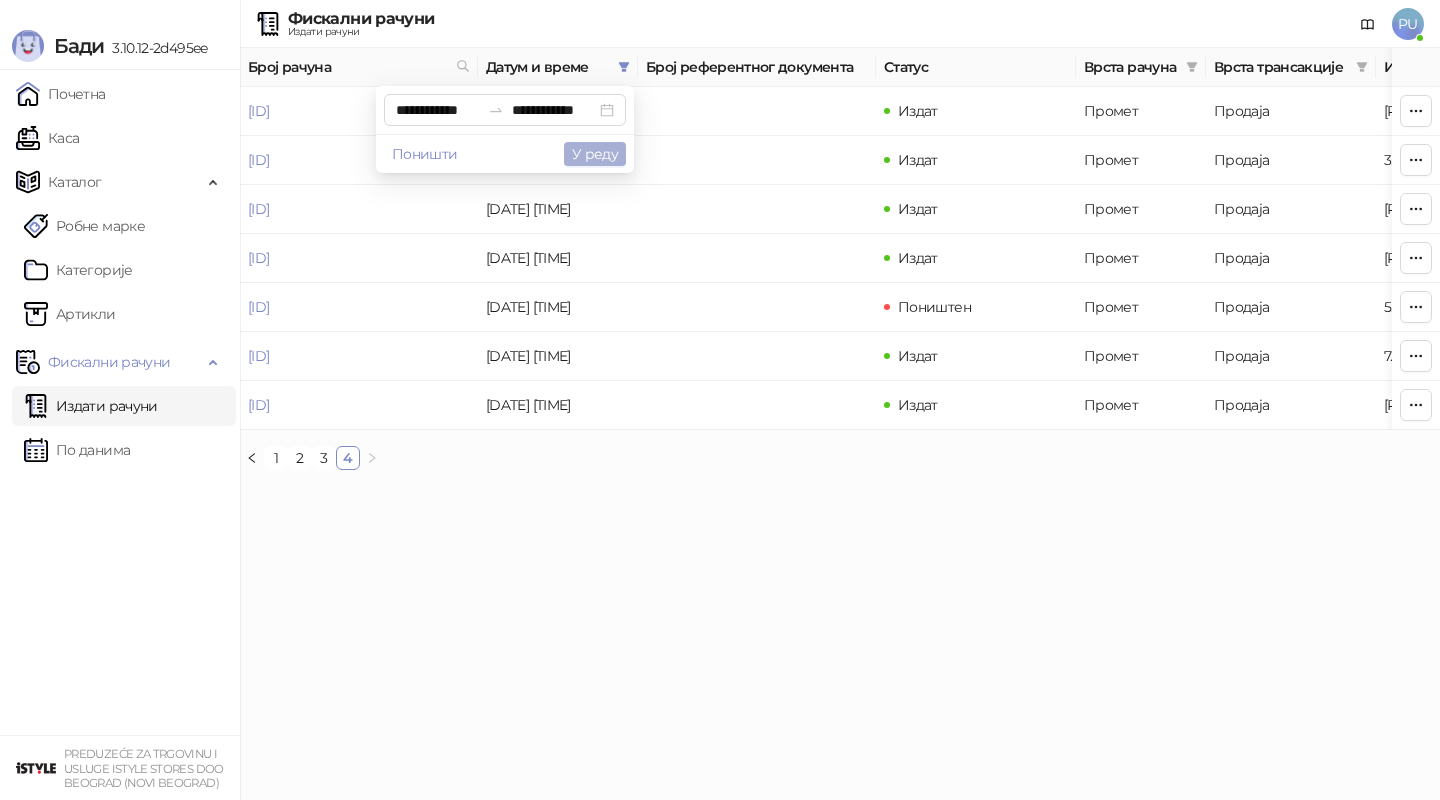 click on "У реду" at bounding box center (595, 154) 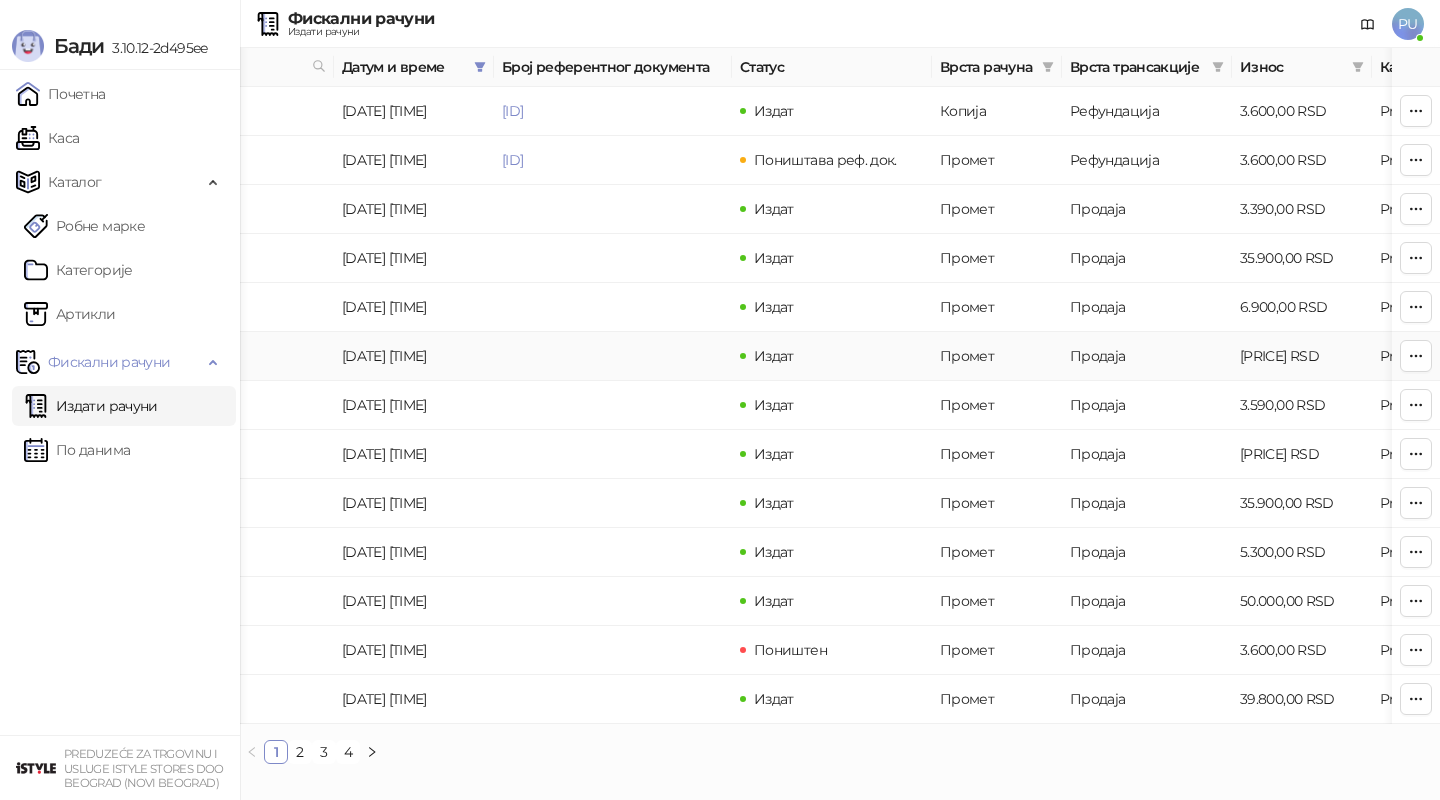 scroll, scrollTop: 0, scrollLeft: 152, axis: horizontal 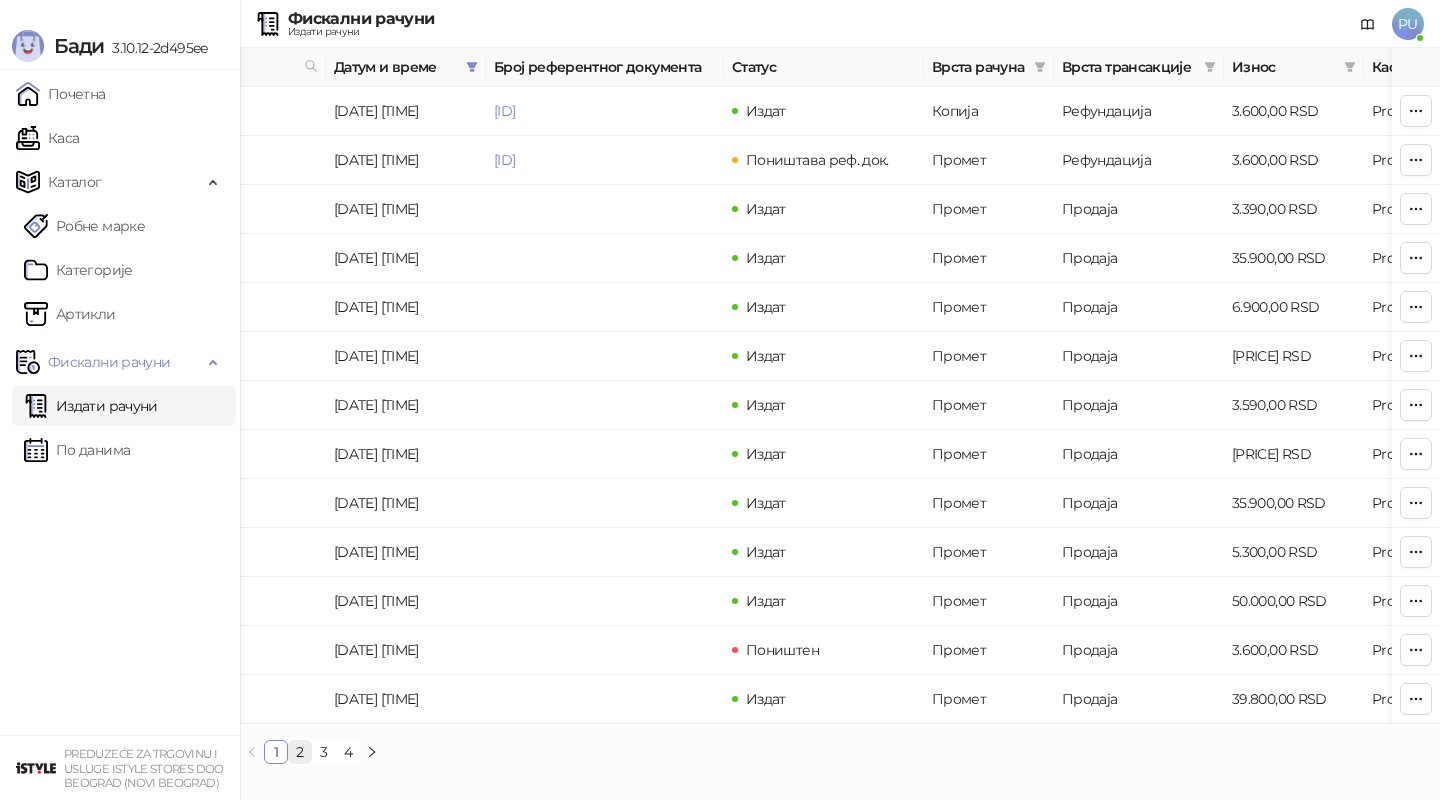 click on "2" at bounding box center [300, 752] 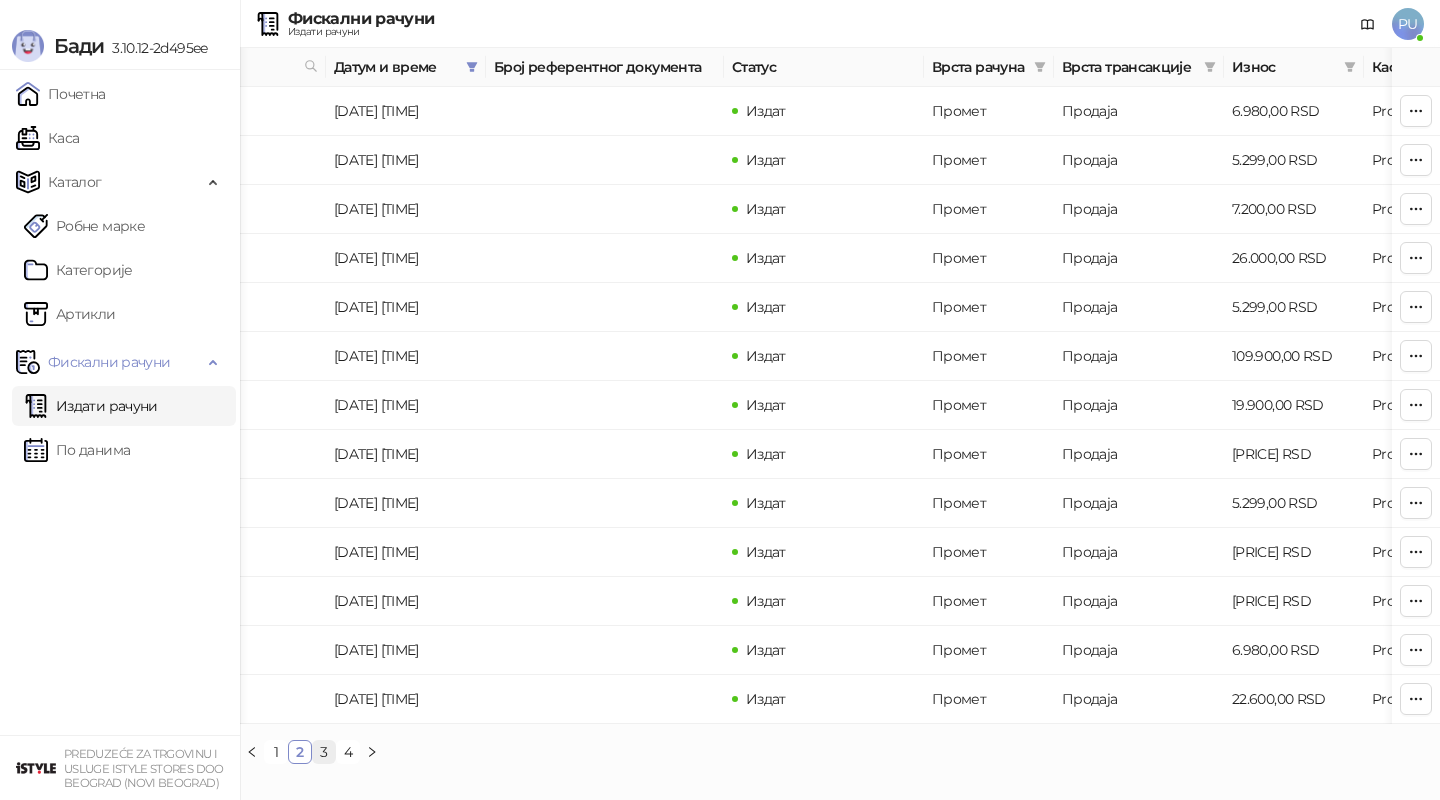 click on "3" at bounding box center [324, 752] 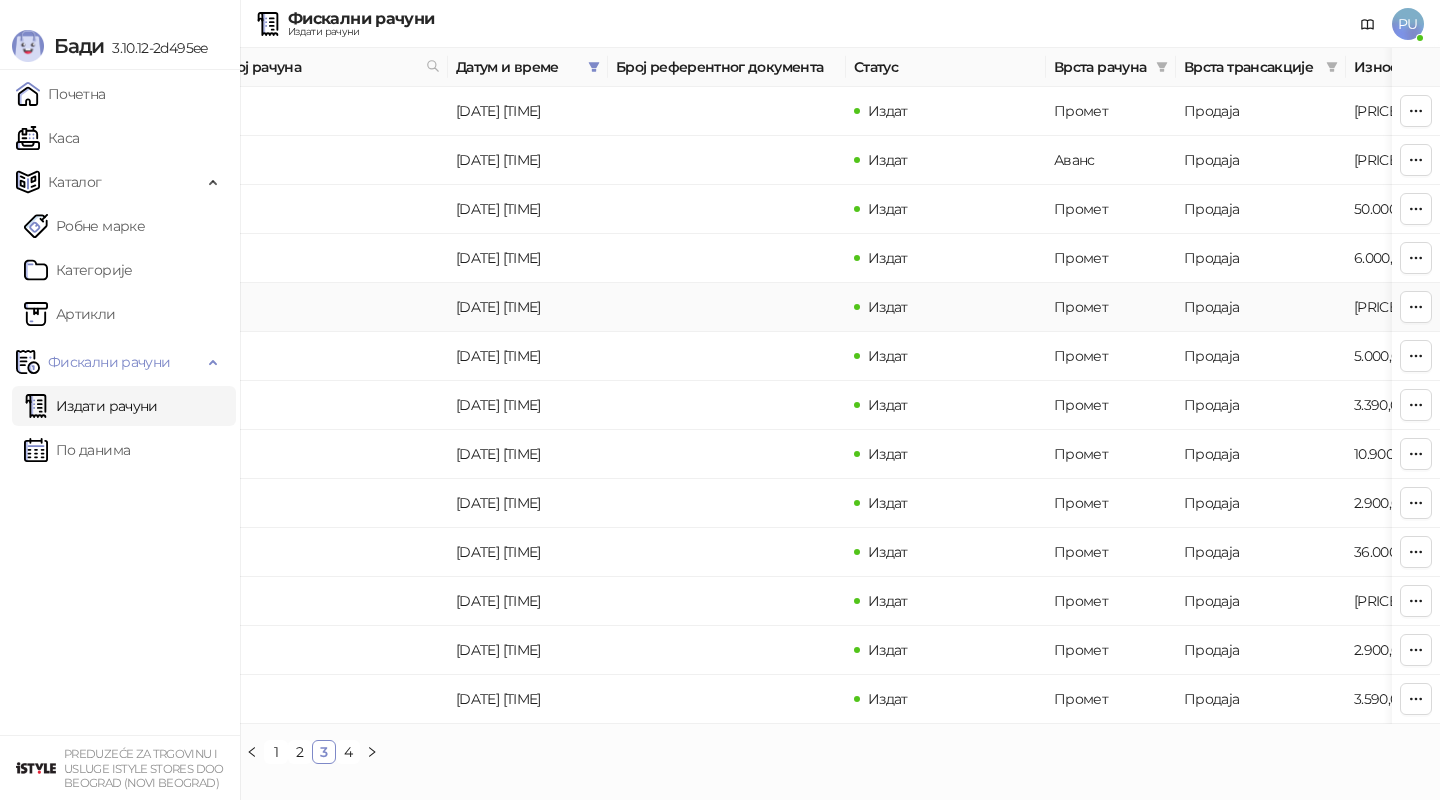 scroll, scrollTop: 0, scrollLeft: 0, axis: both 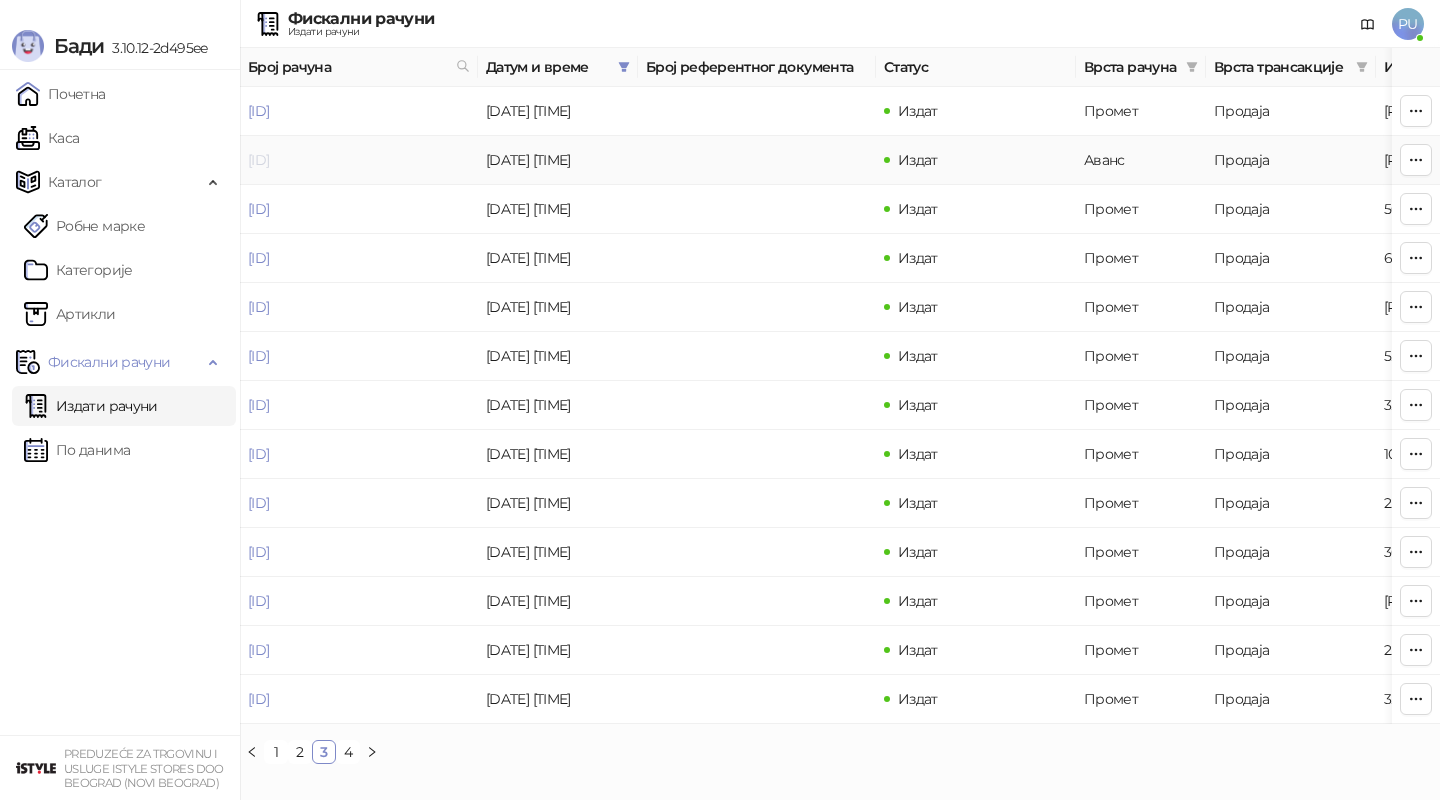click on "[ID]" at bounding box center (258, 160) 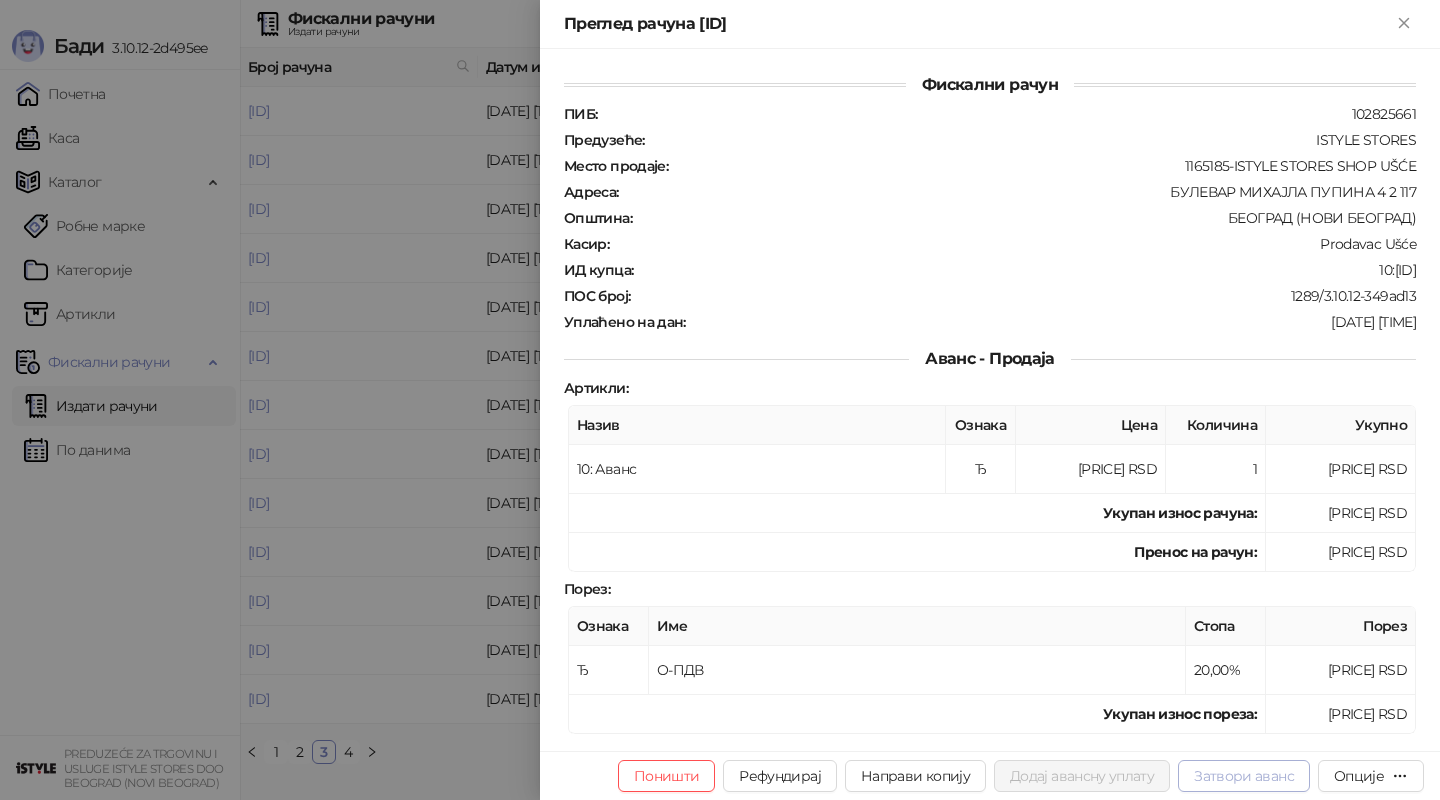 click on "Затвори аванс" at bounding box center (1244, 776) 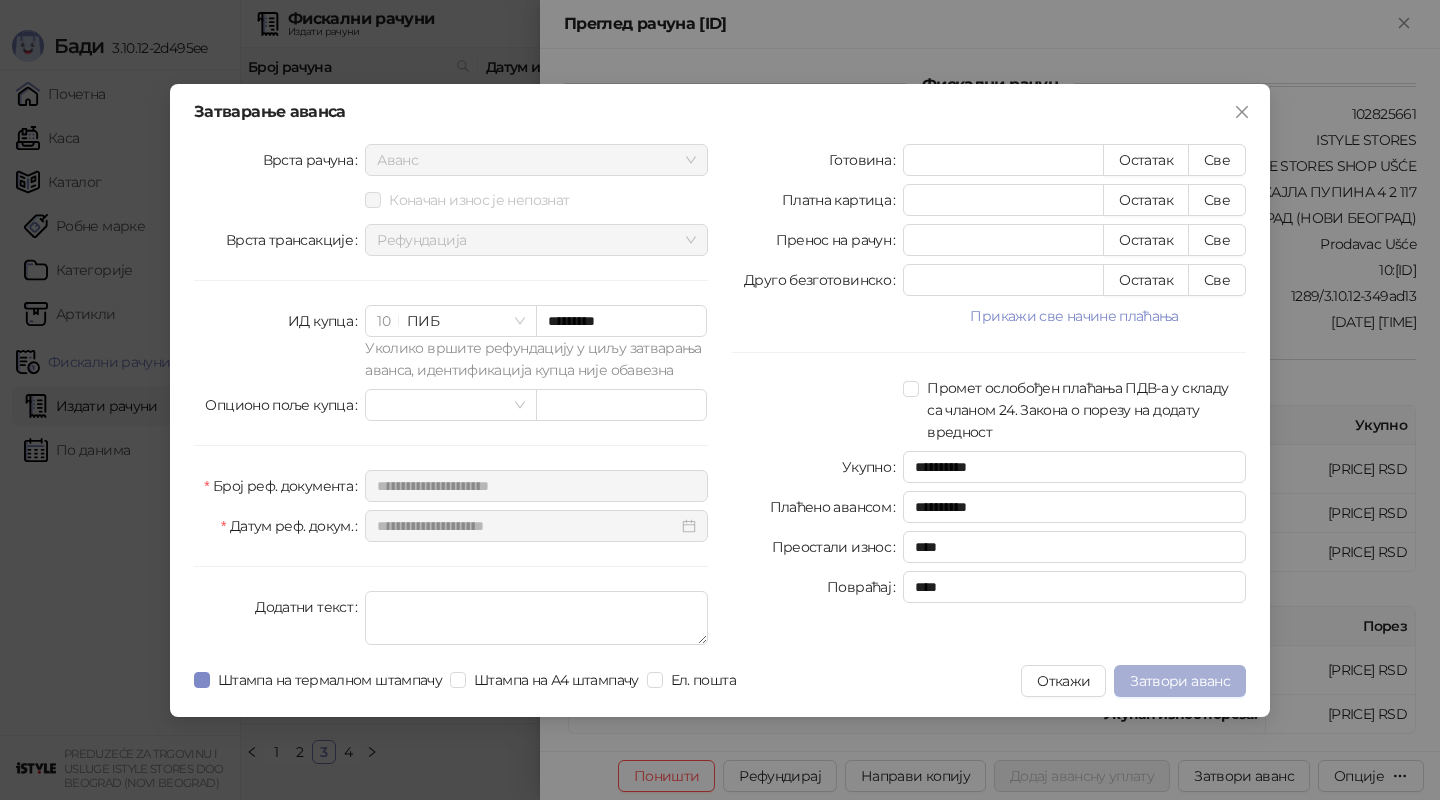 click on "Затвори аванс" at bounding box center (1180, 681) 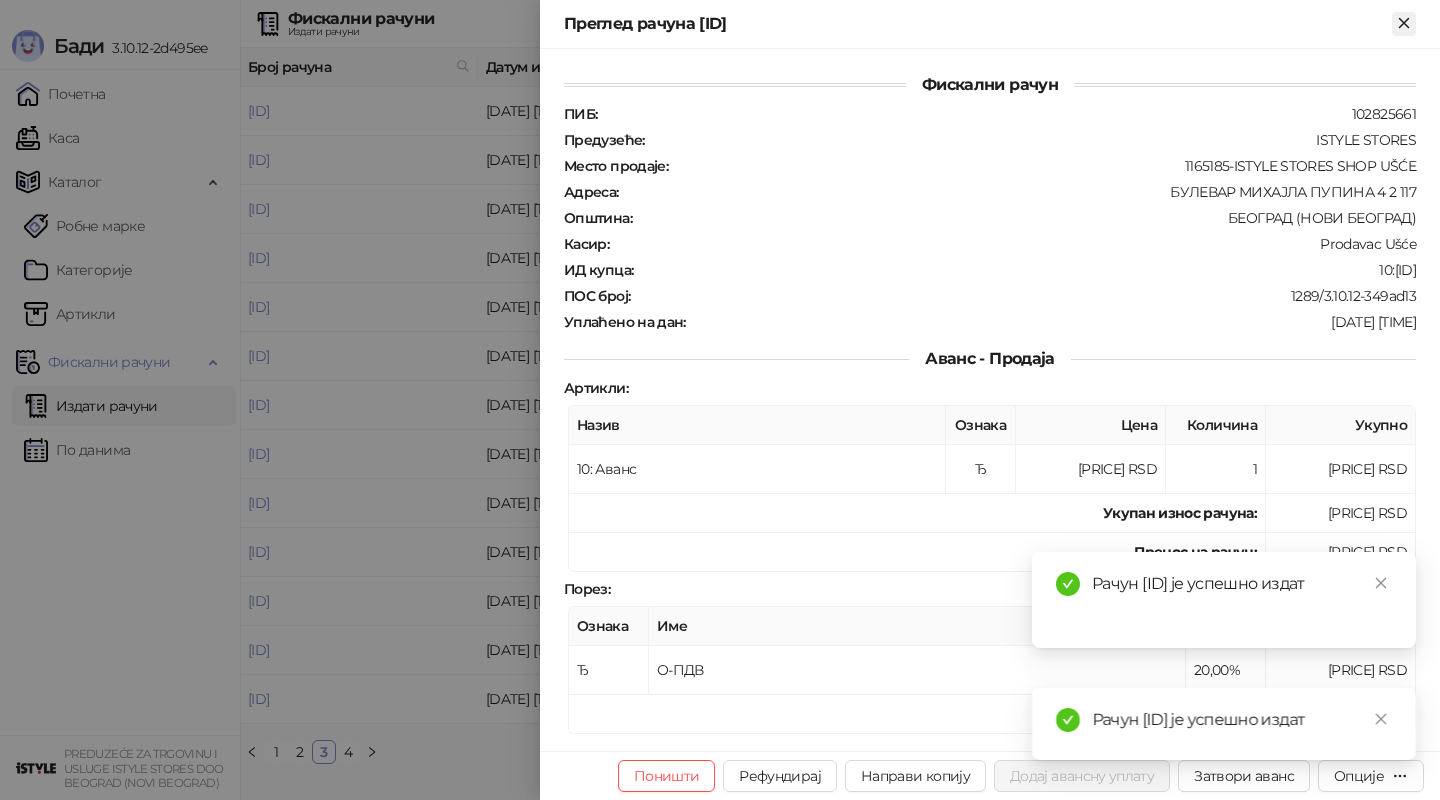 click 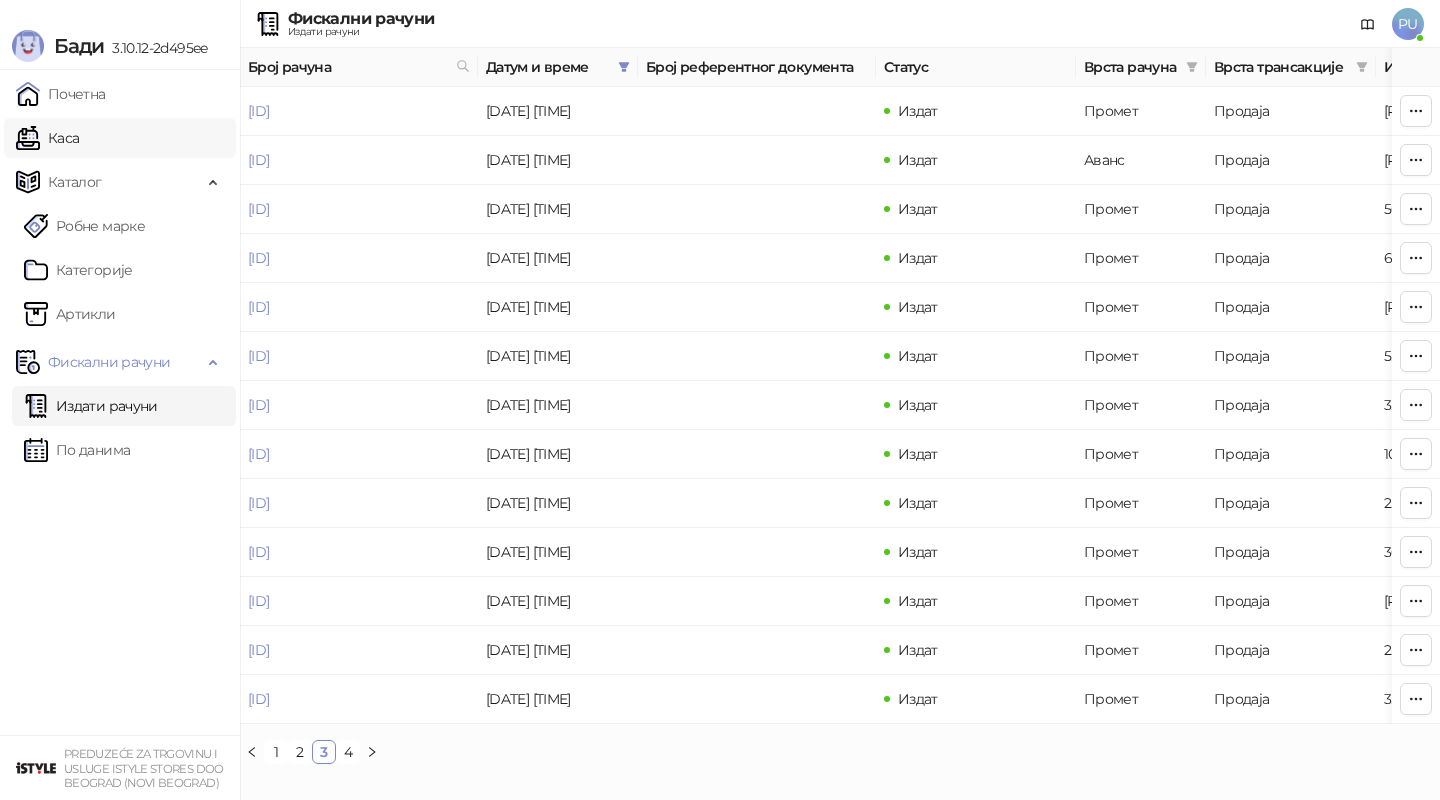 click on "Каса" at bounding box center [47, 138] 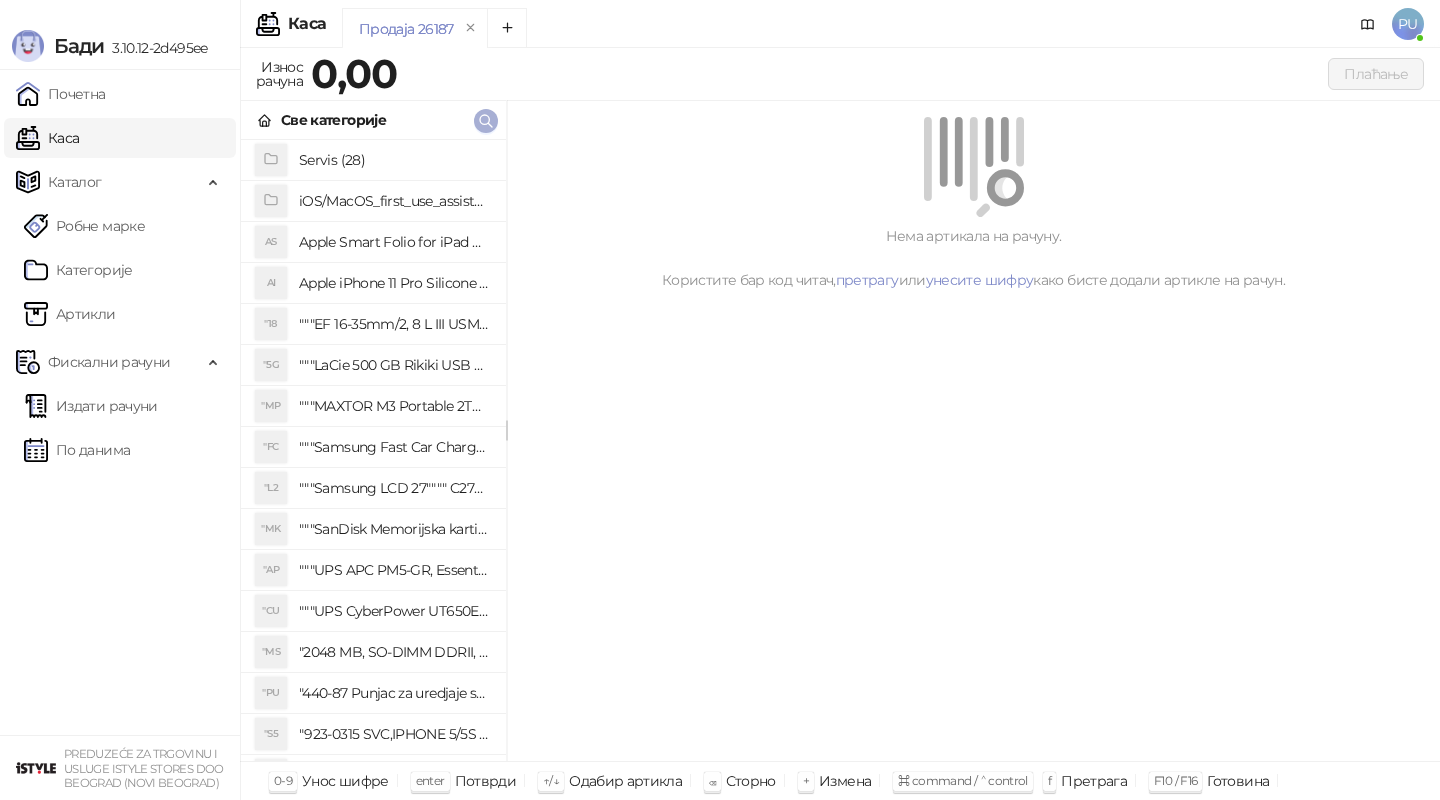 click 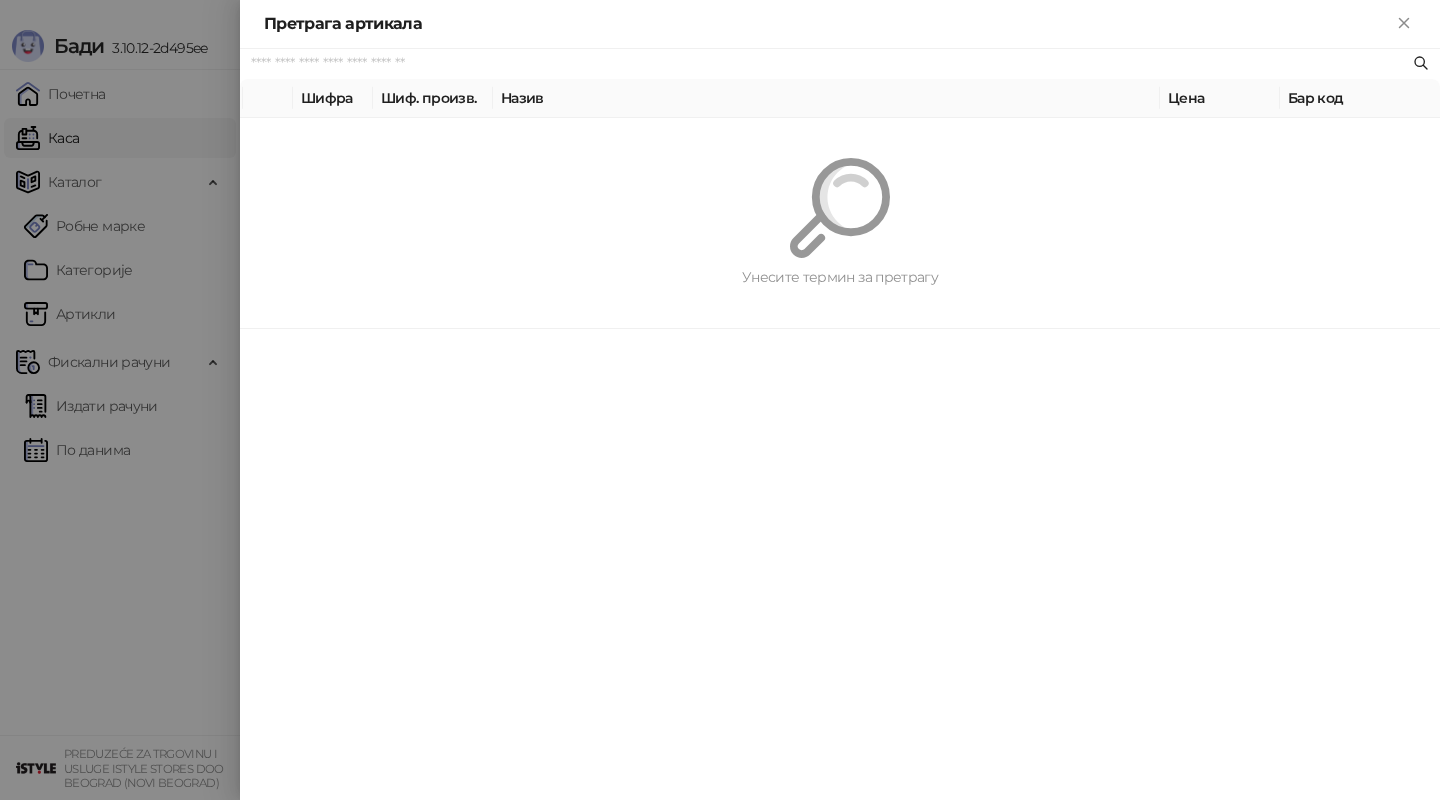 paste on "*********" 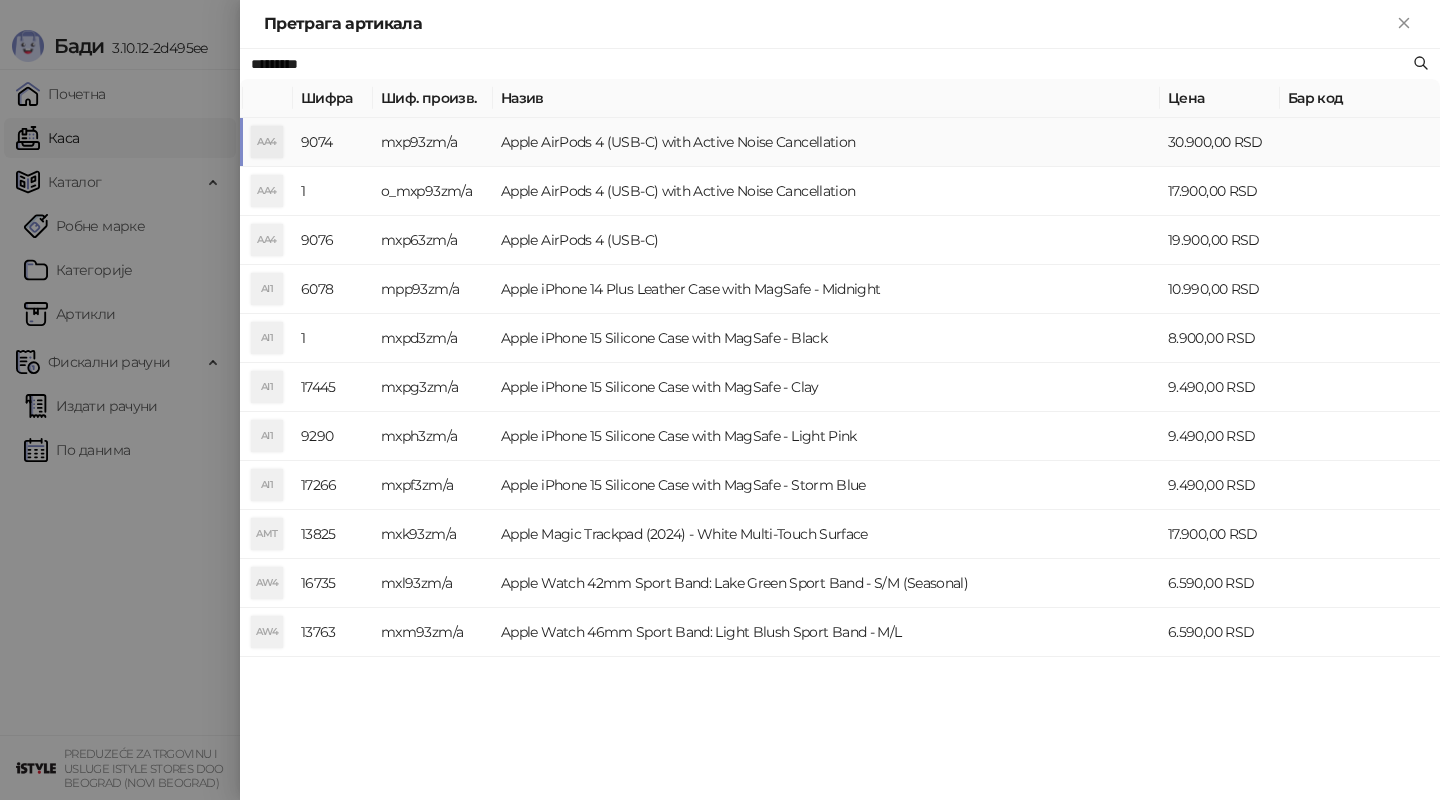 click on "Apple AirPods 4 (USB-C) with Active Noise Cancellation" at bounding box center (826, 142) 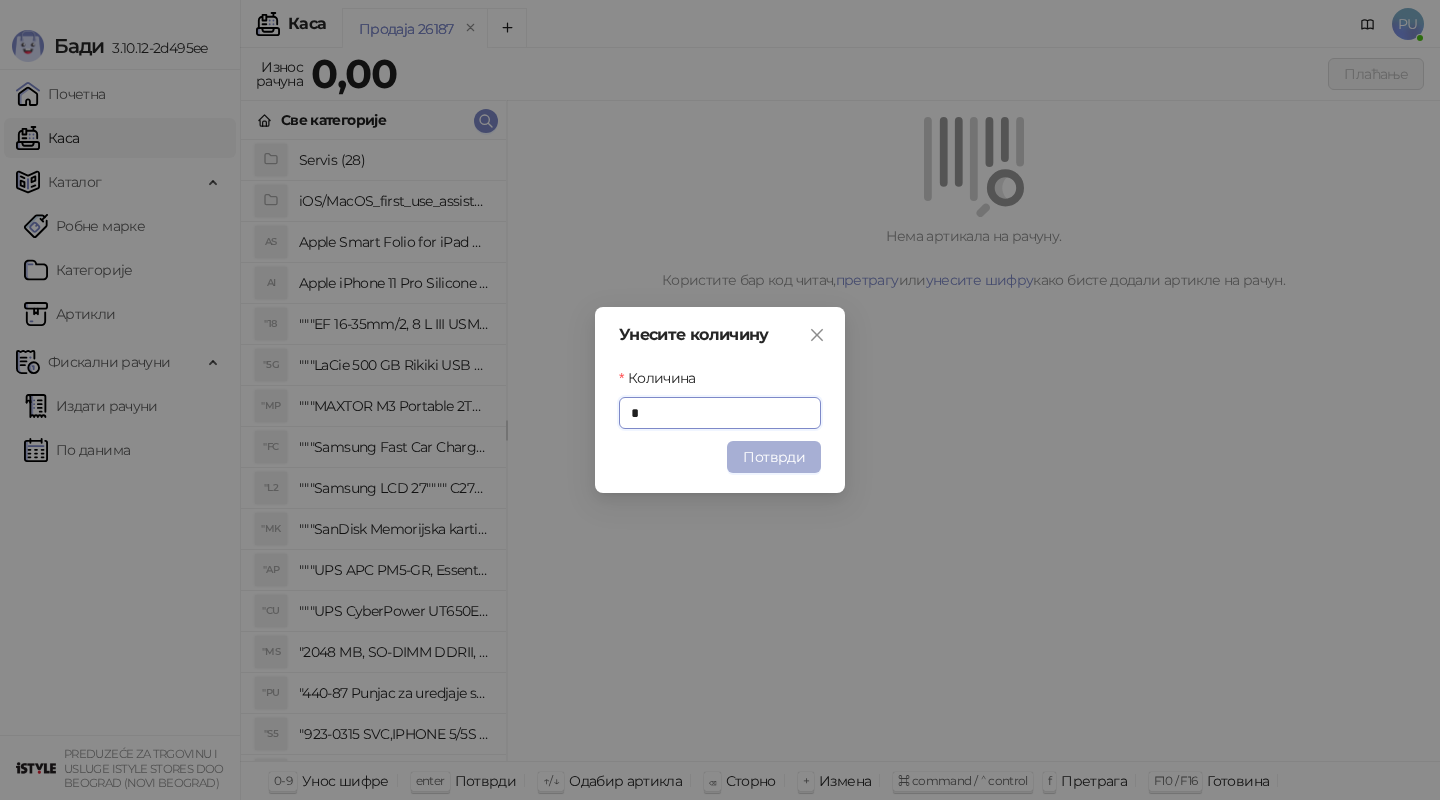 click on "Потврди" at bounding box center (774, 457) 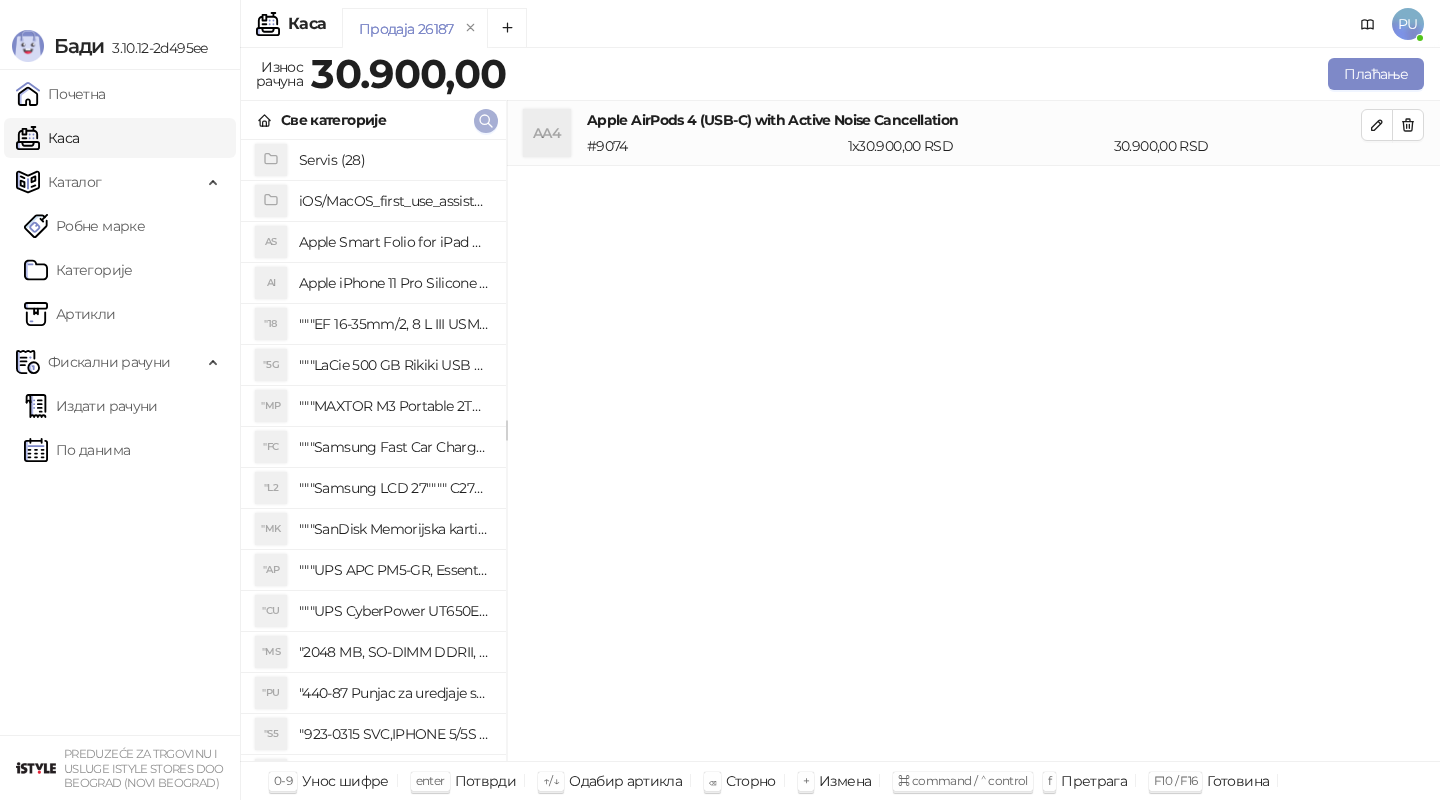 click 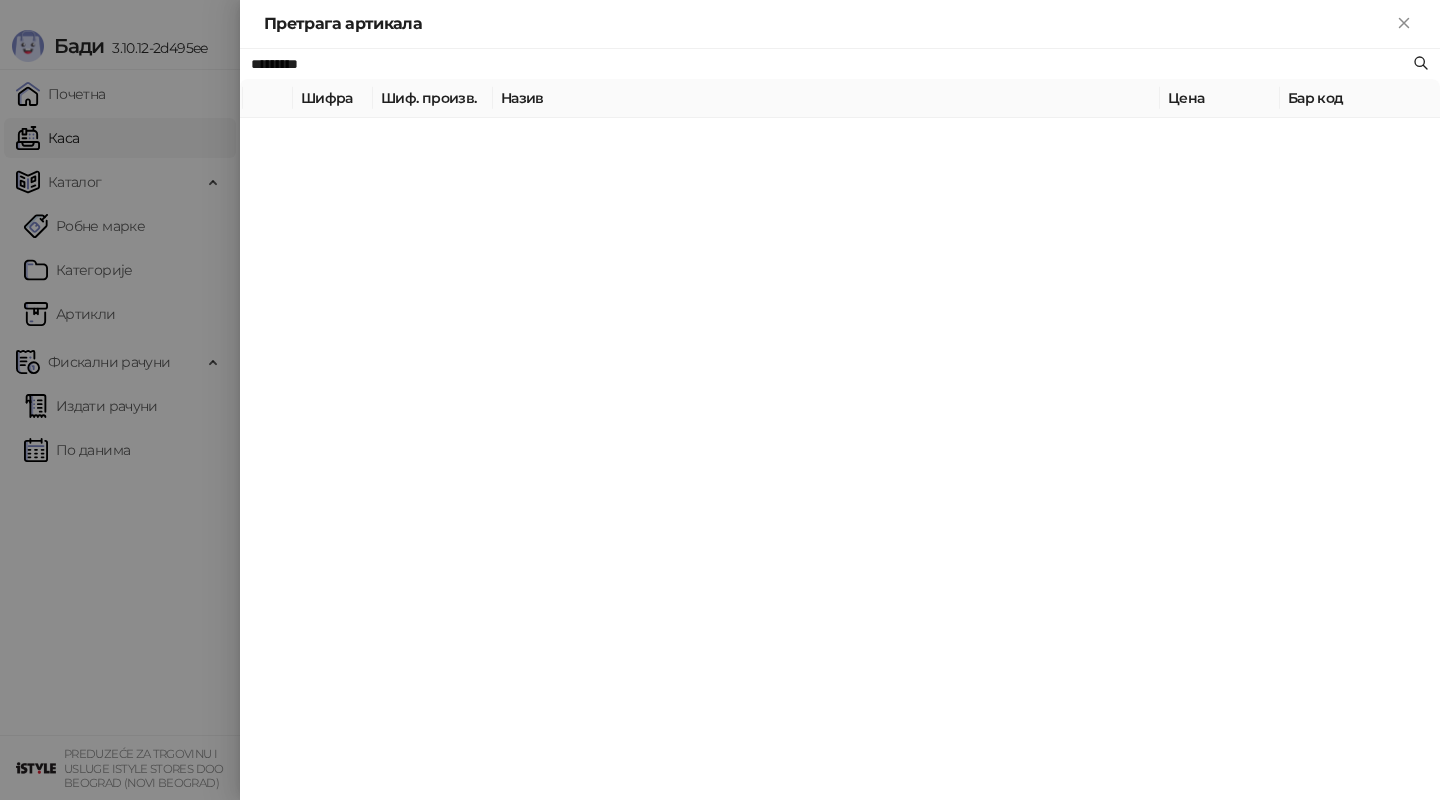 paste on "****" 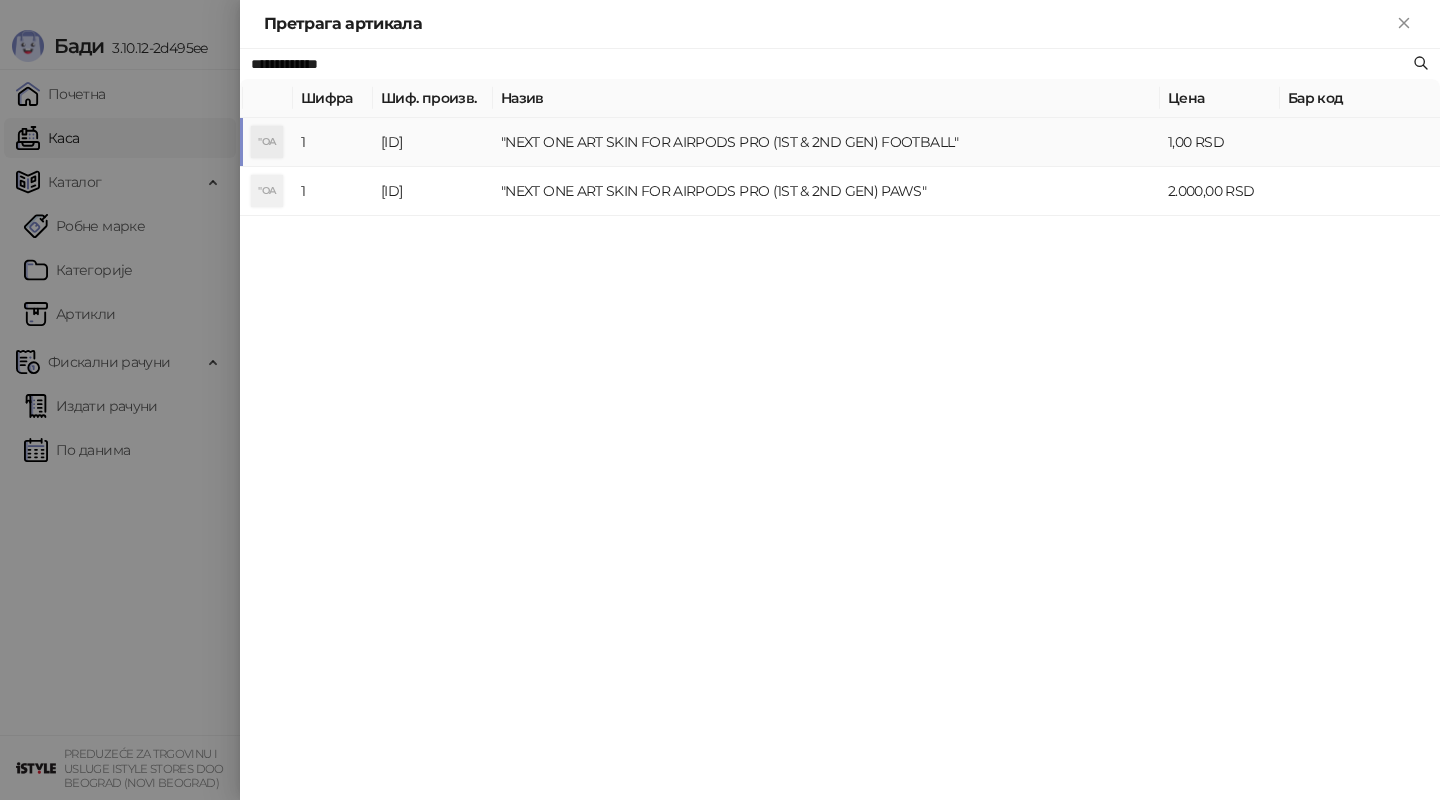 click on ""NEXT ONE ART SKIN FOR AIRPODS PRO (1ST & 2ND GEN) FOOTBALL"" at bounding box center [826, 142] 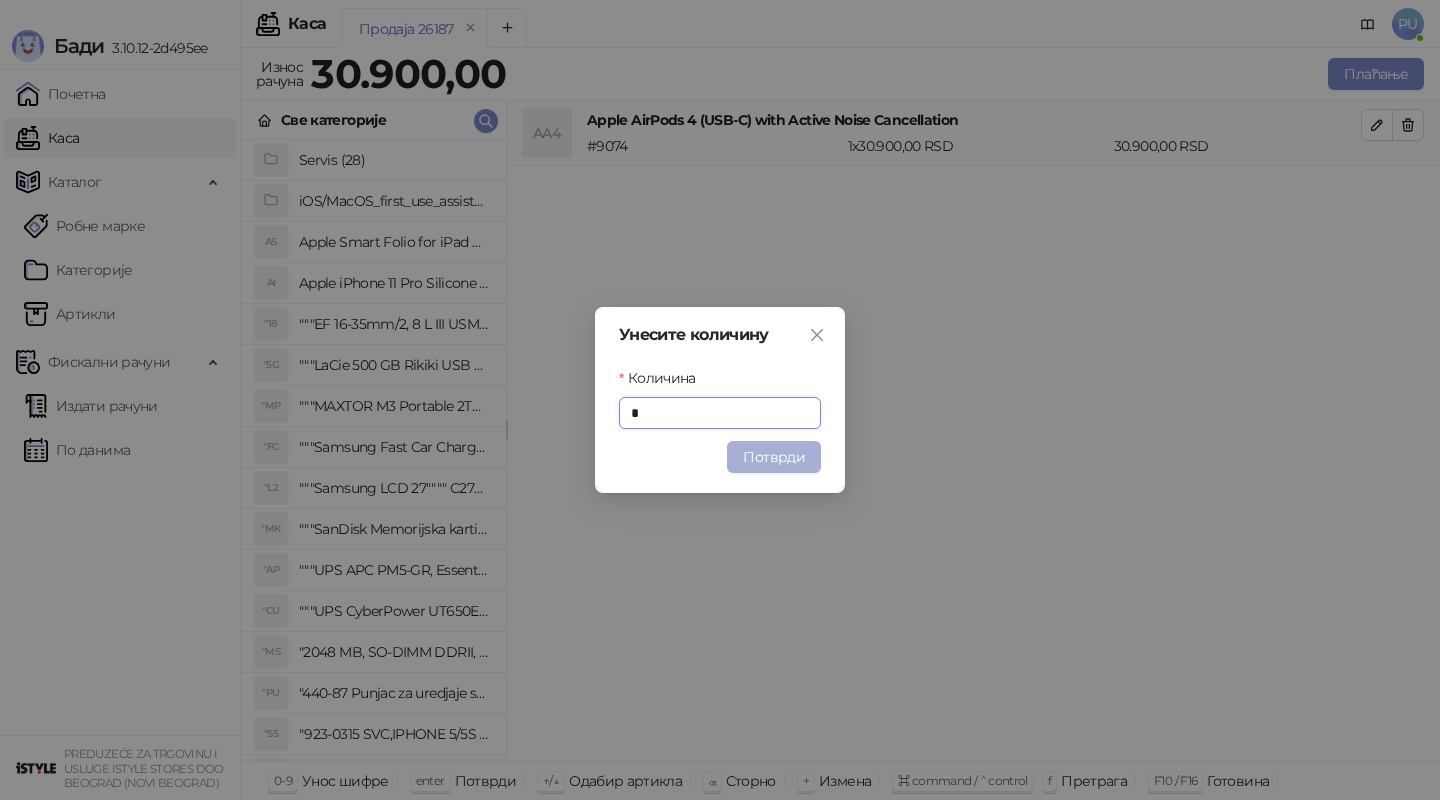 click on "Потврди" at bounding box center (774, 457) 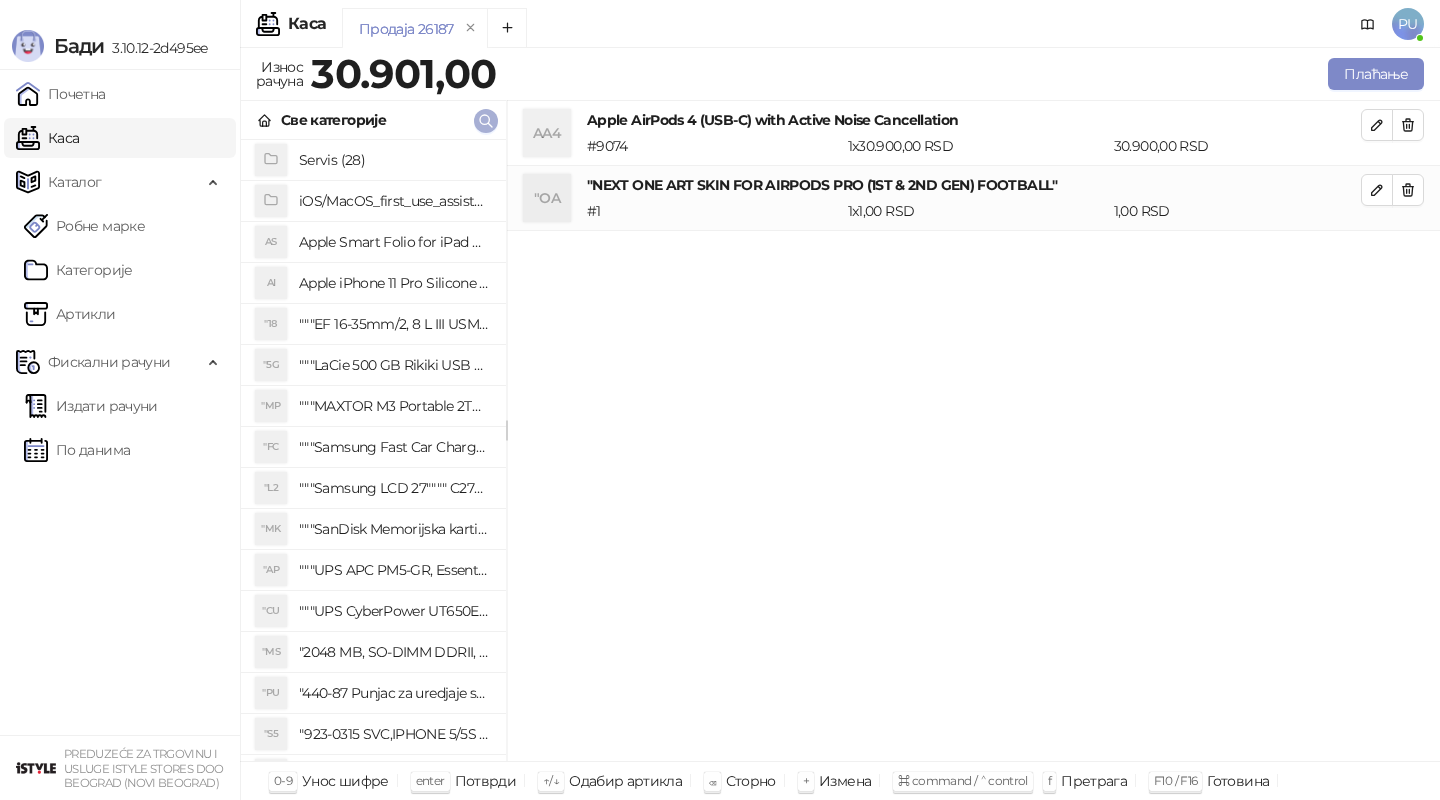 click at bounding box center [486, 121] 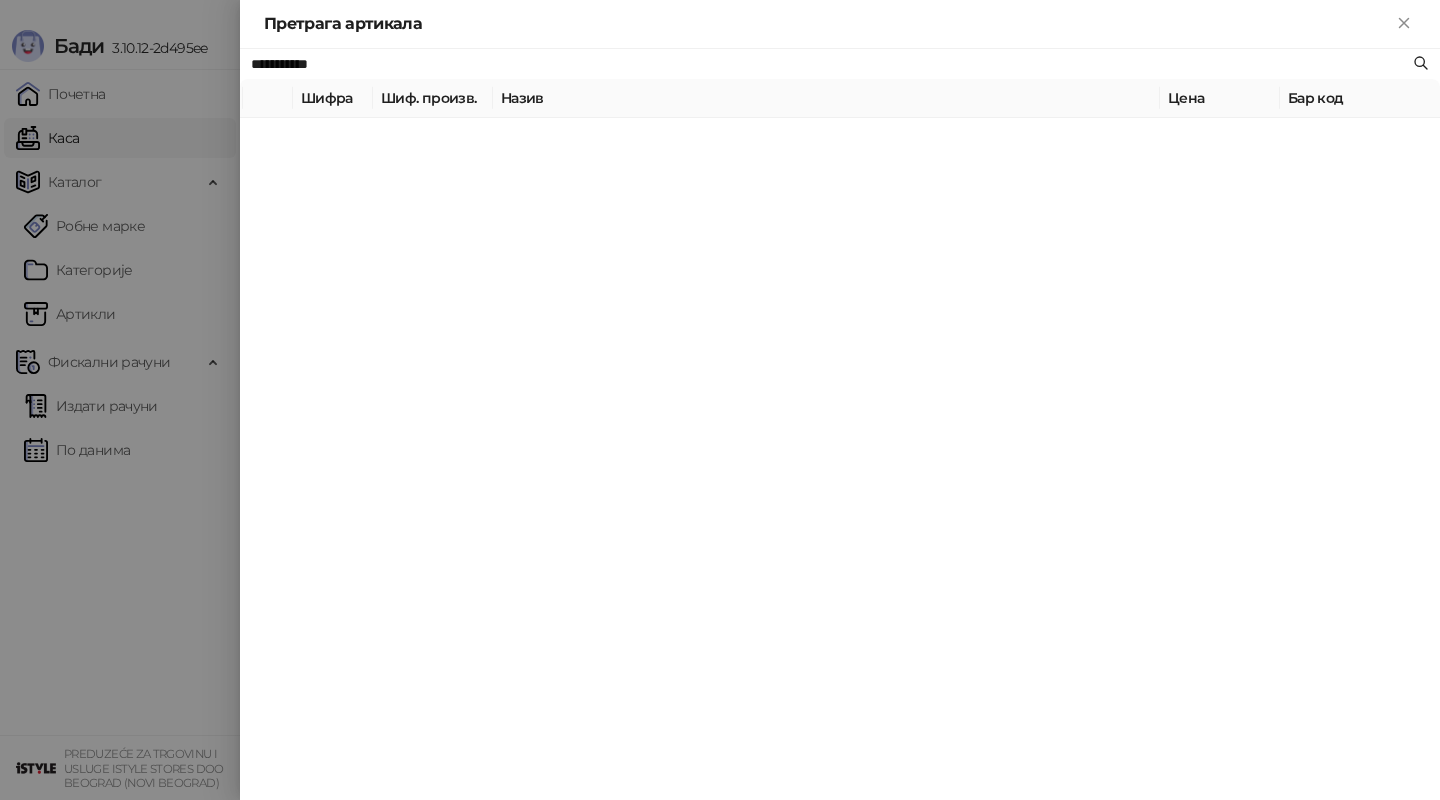 type on "**********" 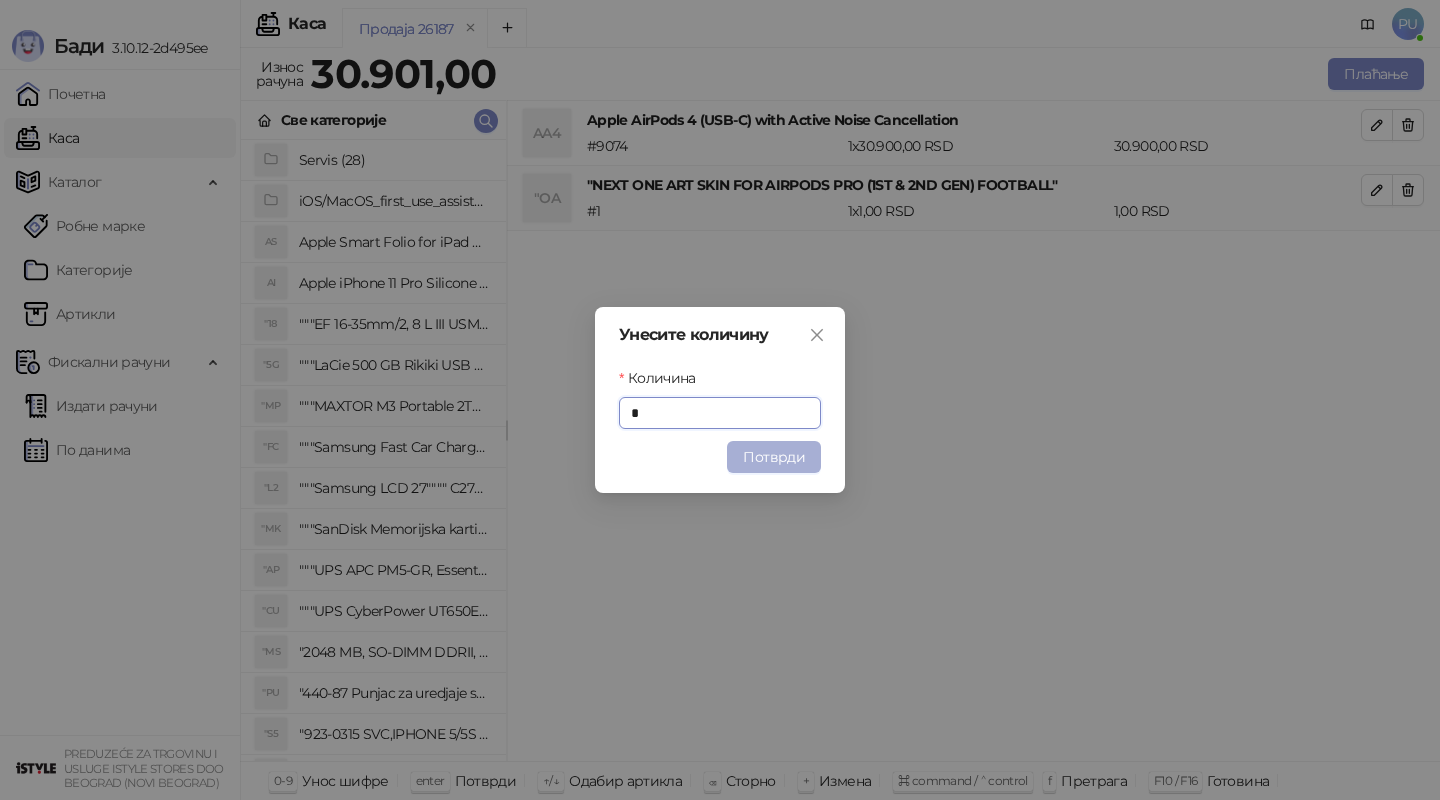 click on "Потврди" at bounding box center [774, 457] 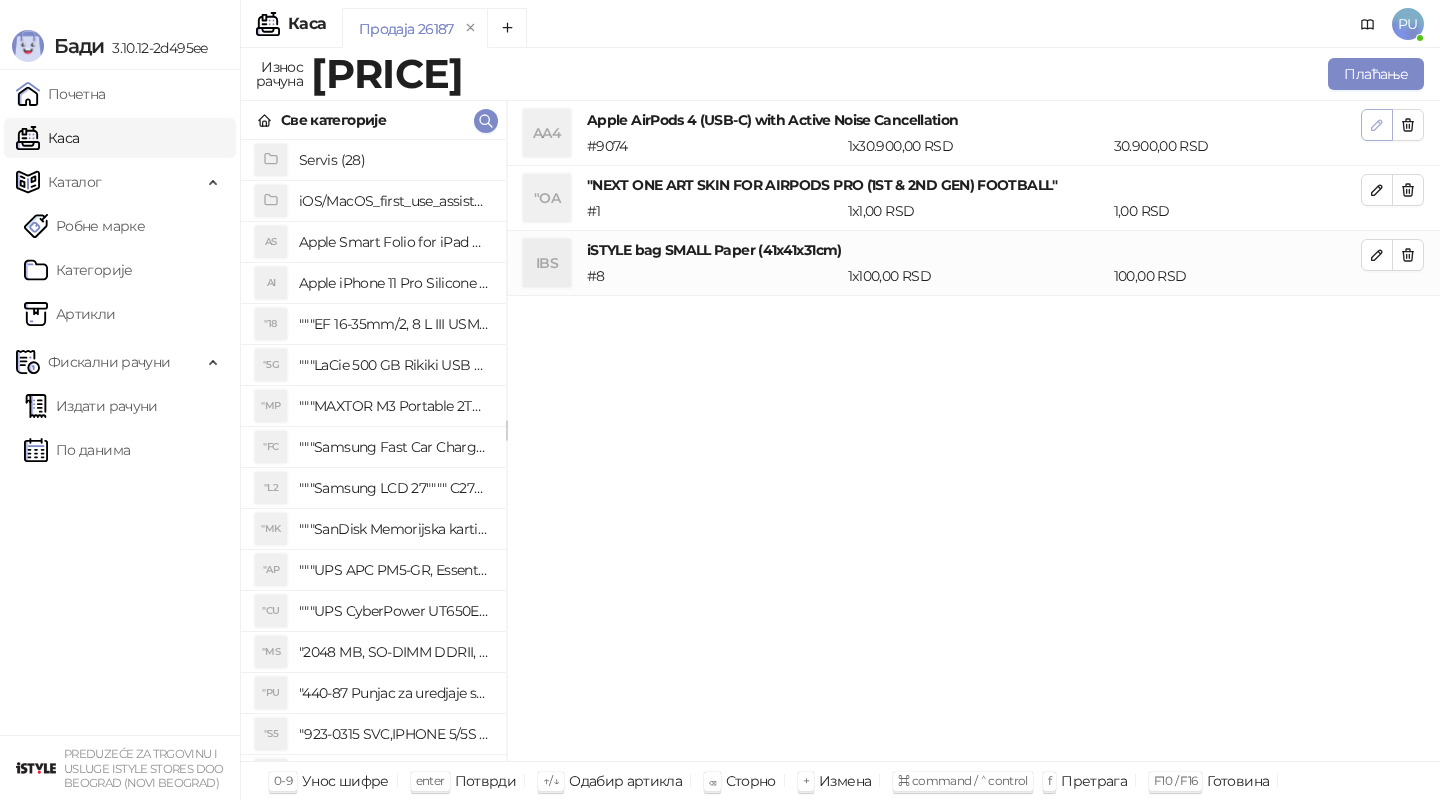 click at bounding box center (1377, 124) 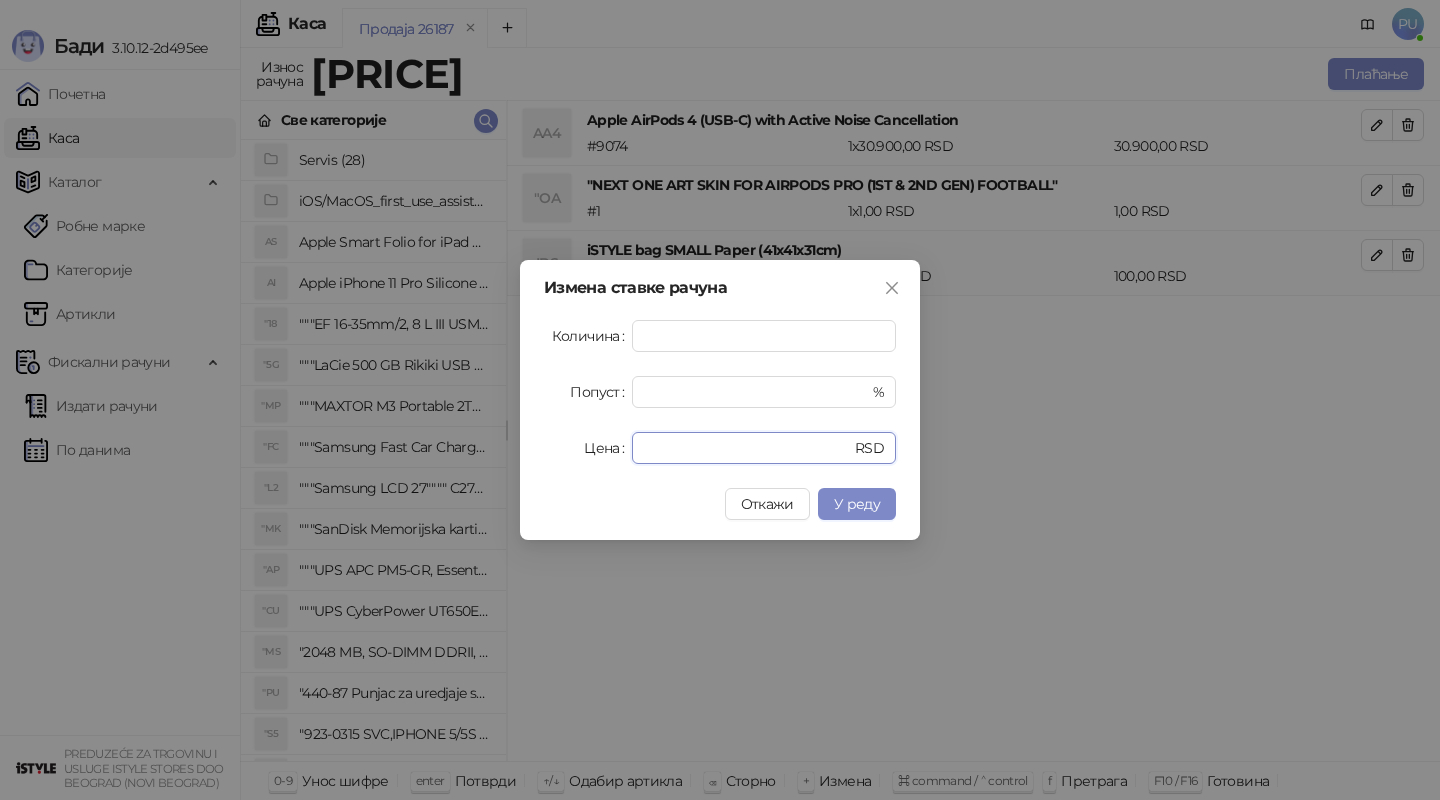 drag, startPoint x: 714, startPoint y: 453, endPoint x: 453, endPoint y: 452, distance: 261.00192 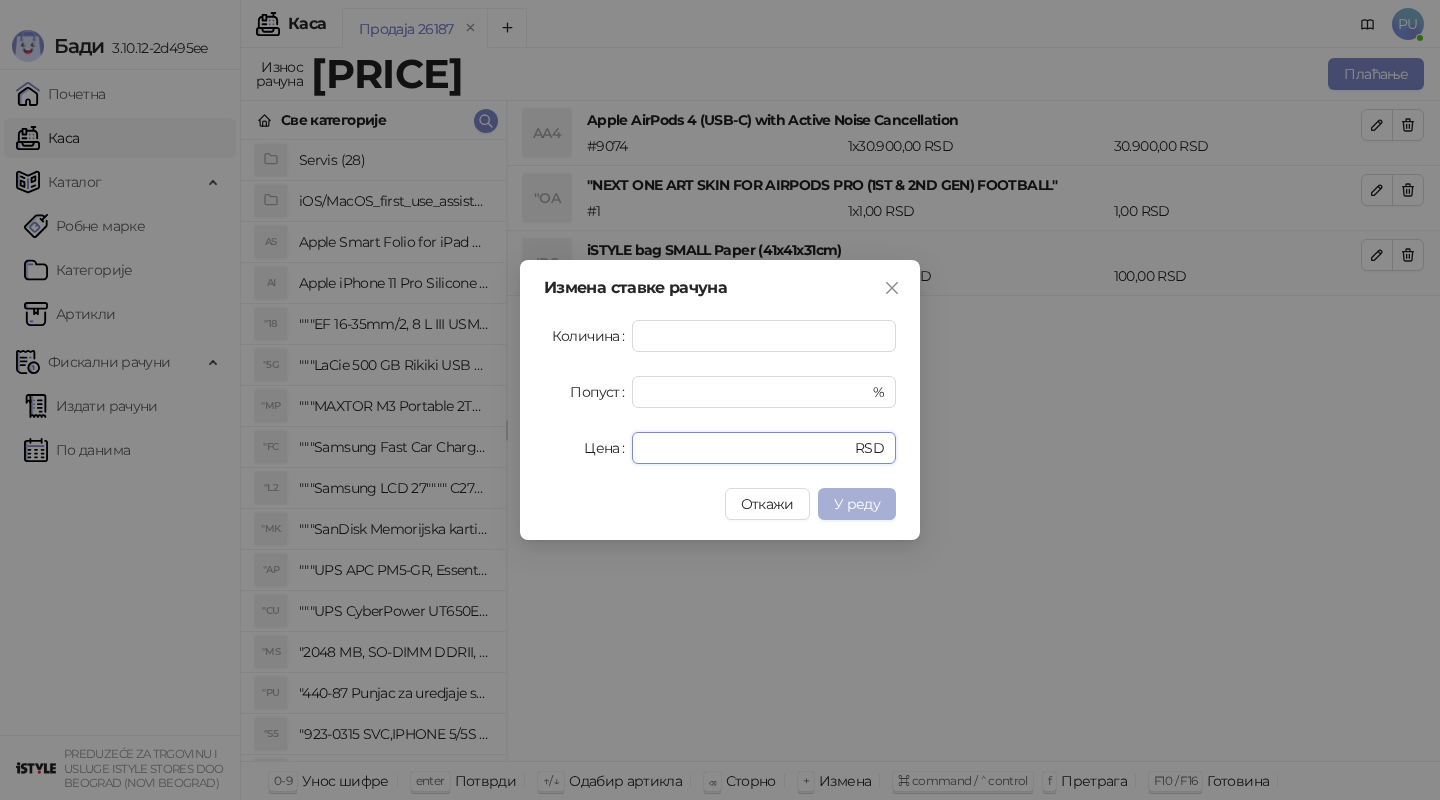 type on "*****" 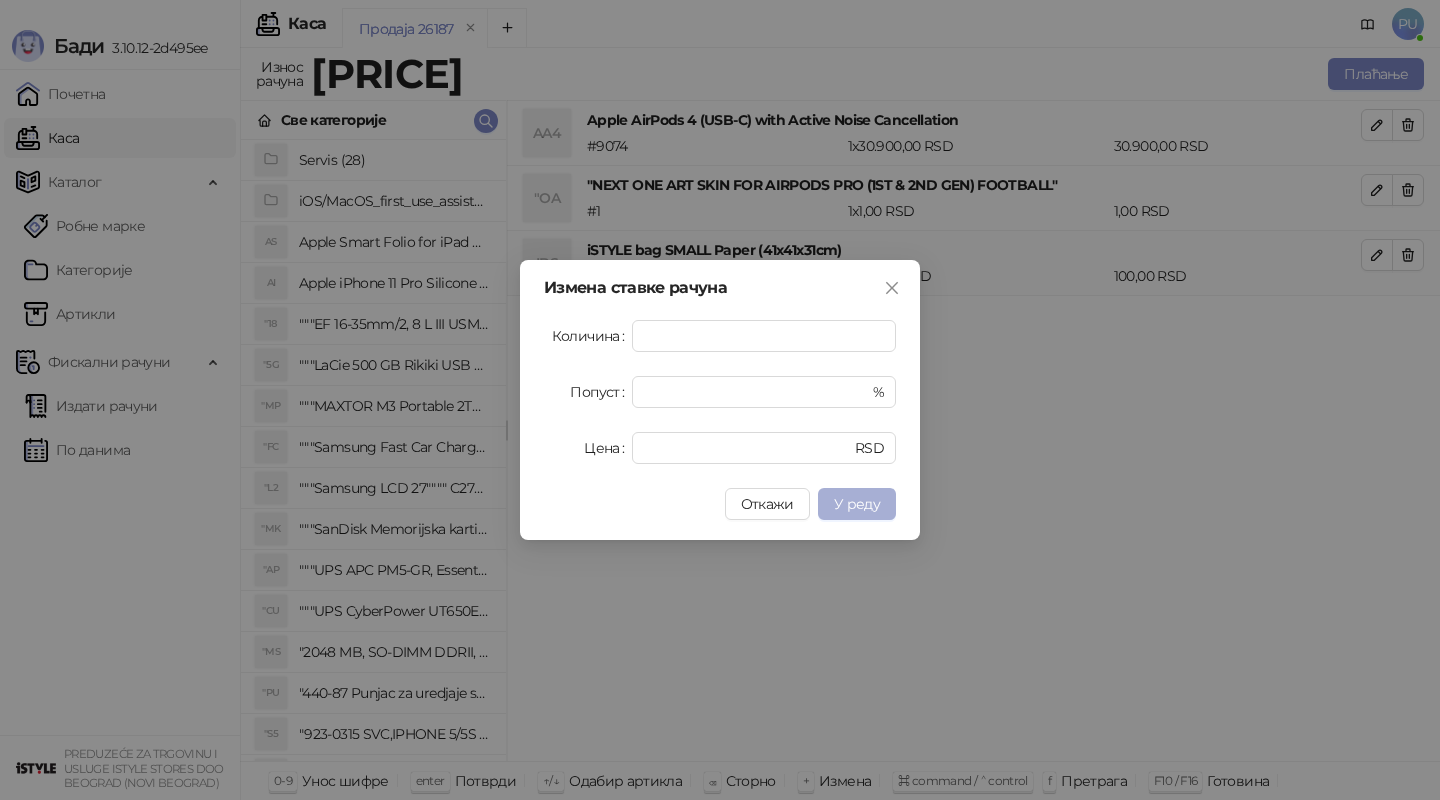 click on "У реду" at bounding box center (857, 504) 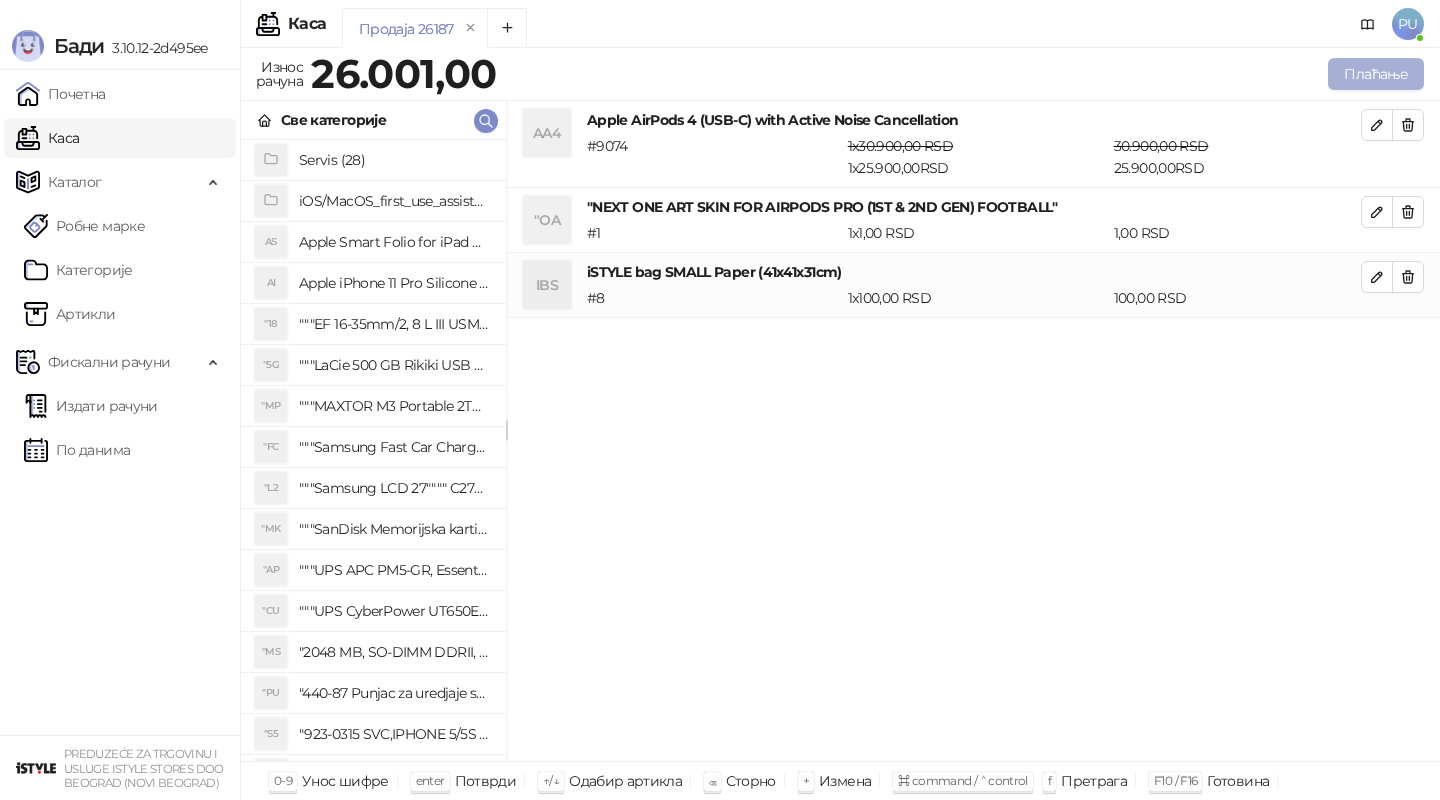 click on "Плаћање" at bounding box center (1376, 74) 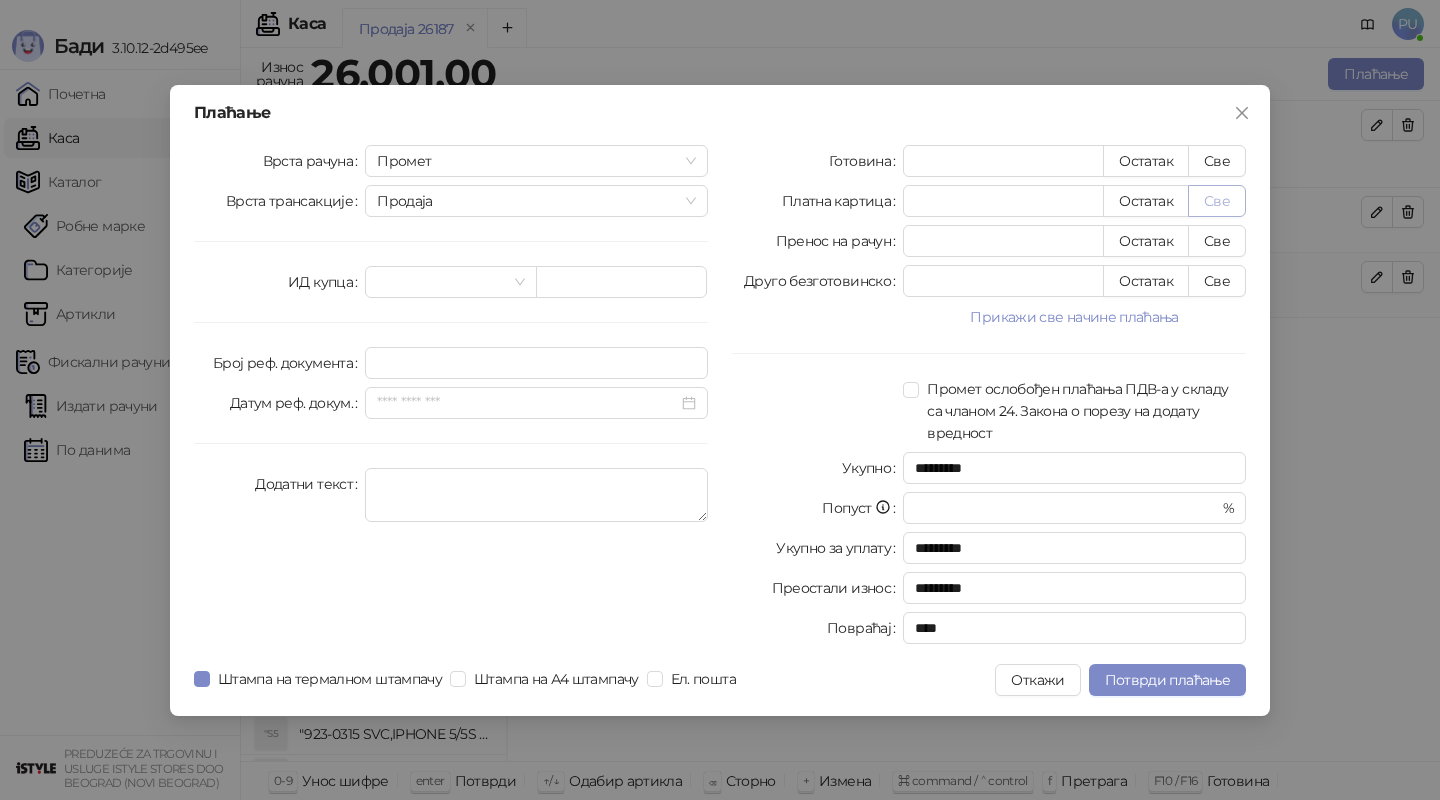 click on "Све" at bounding box center [1217, 201] 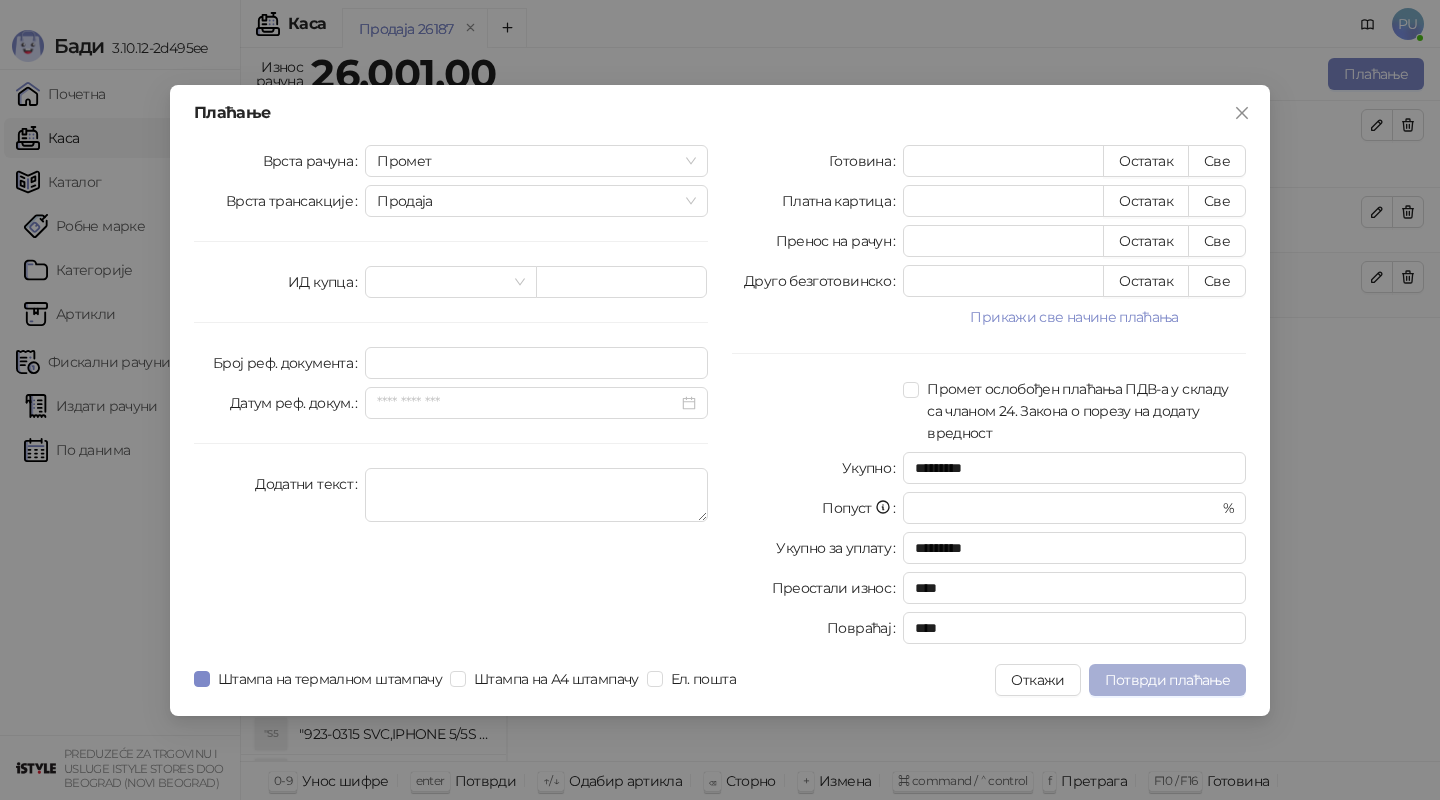 click on "Потврди плаћање" at bounding box center [1167, 680] 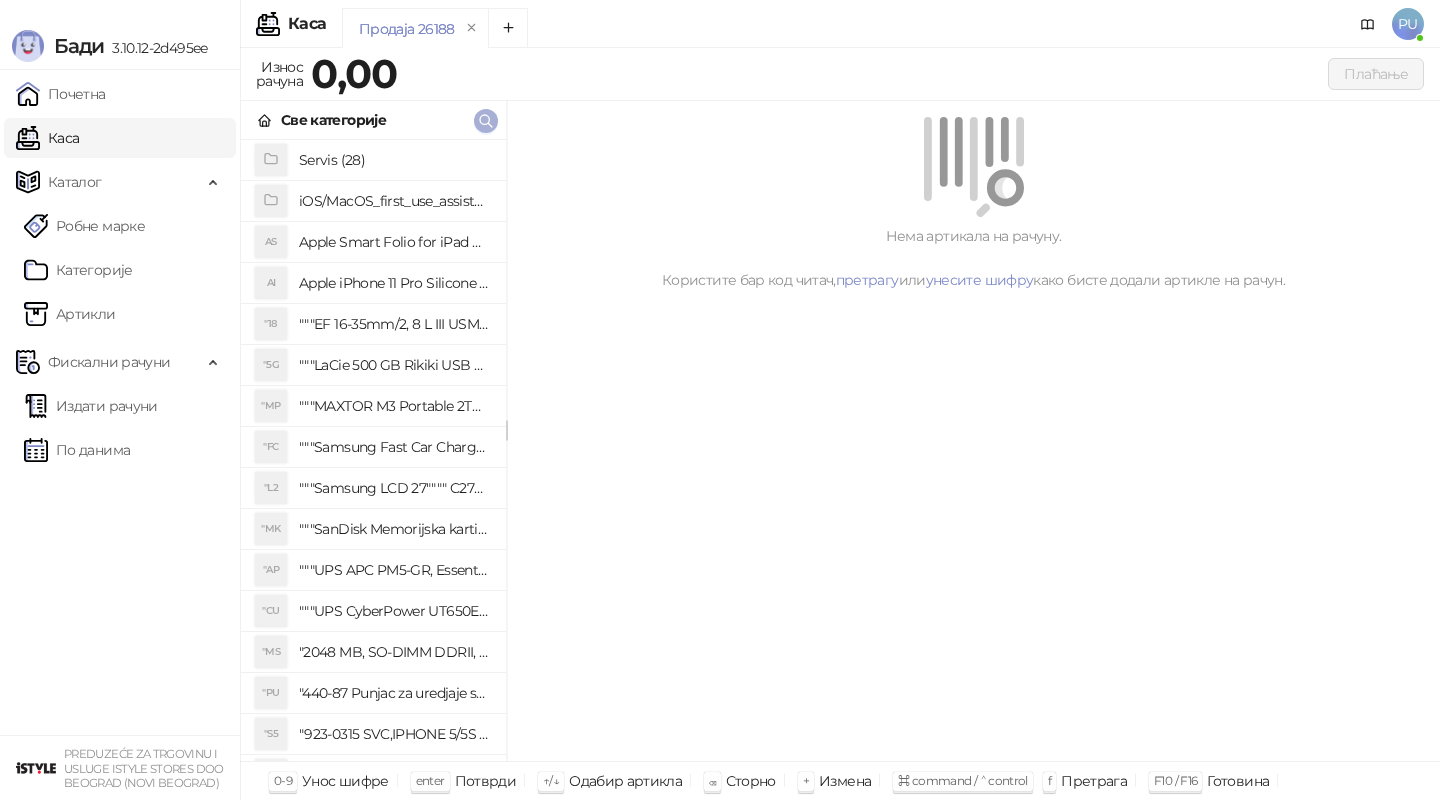 click 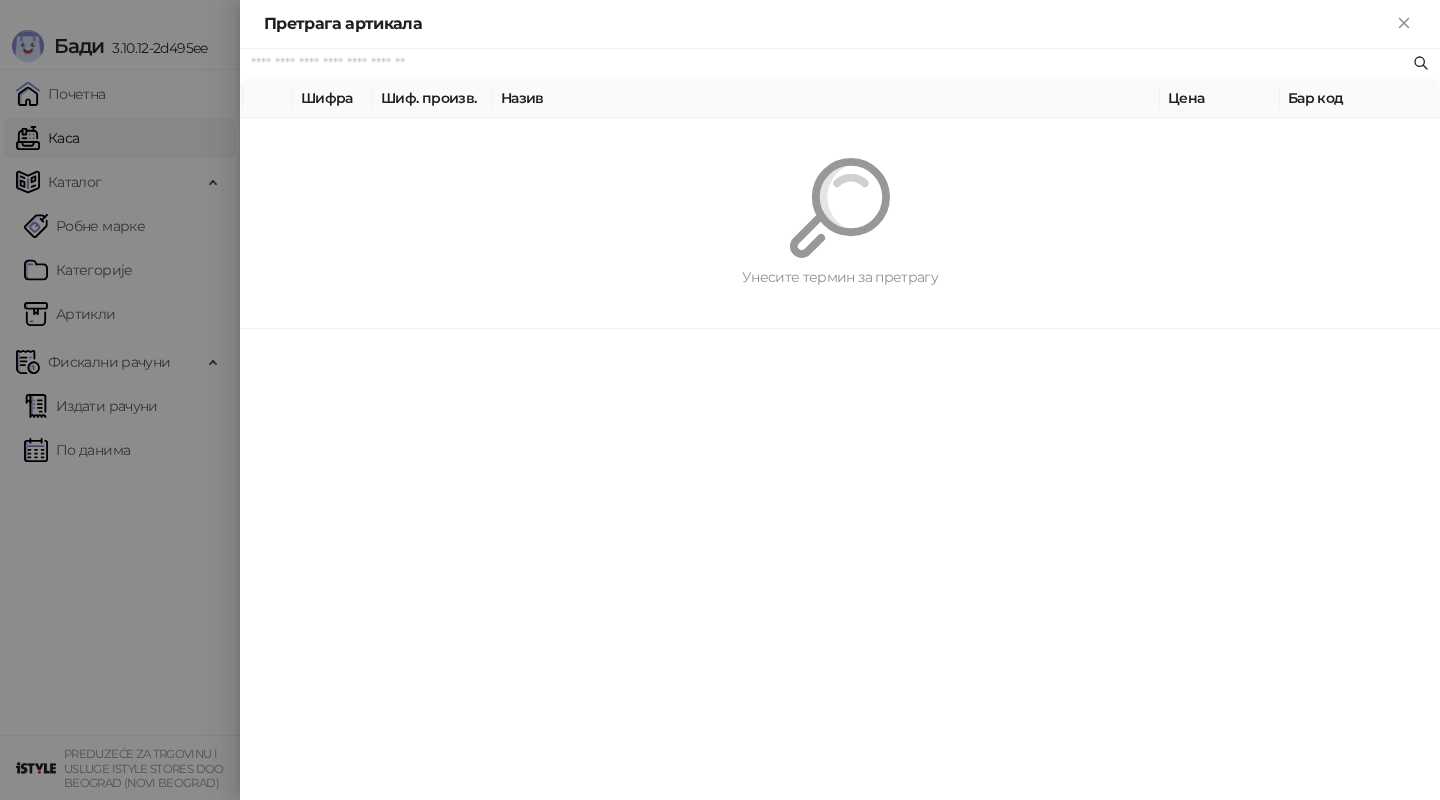 paste on "**********" 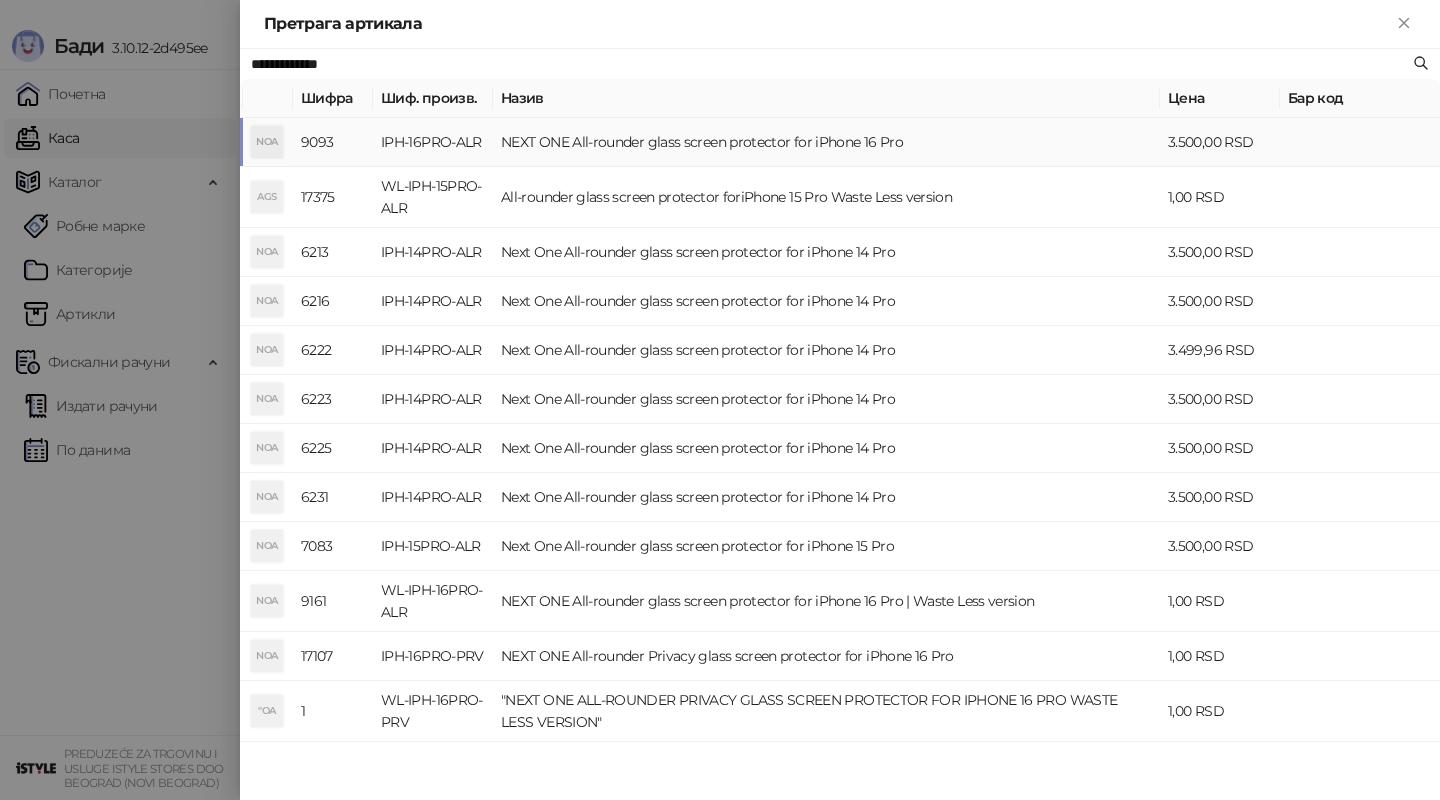 click on "NEXT ONE All-rounder glass screen protector for iPhone 16 Pro" at bounding box center [826, 142] 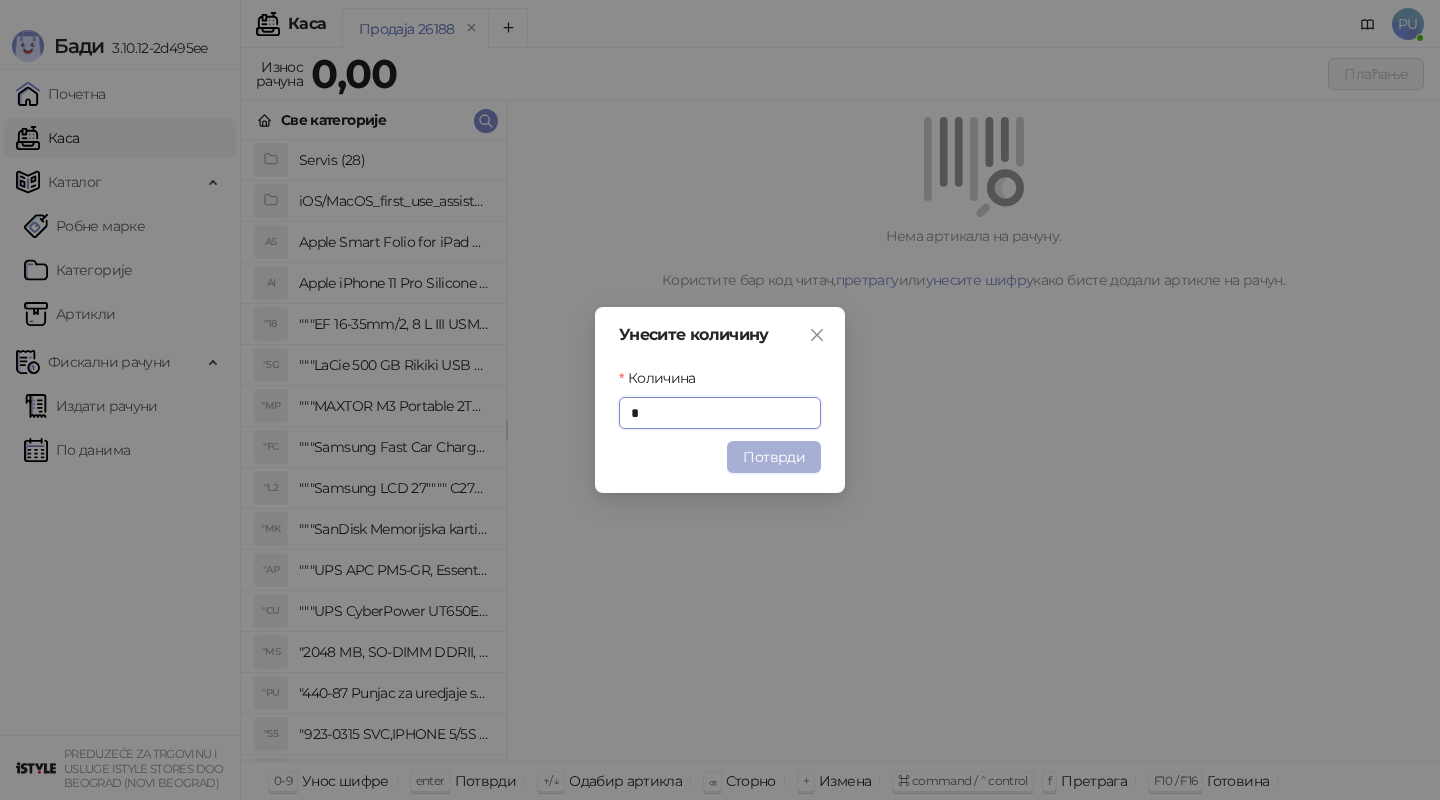 click on "Потврди" at bounding box center (774, 457) 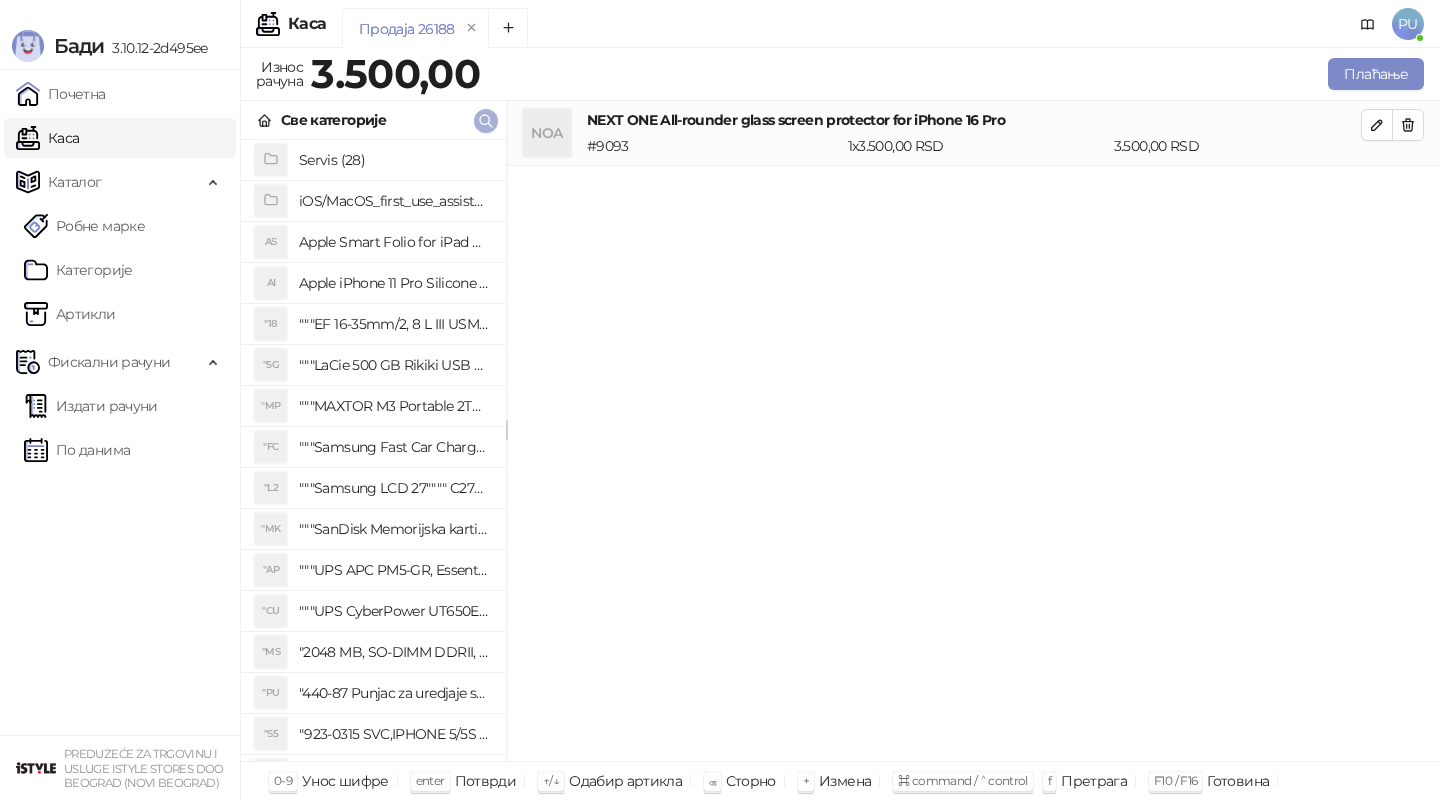 click 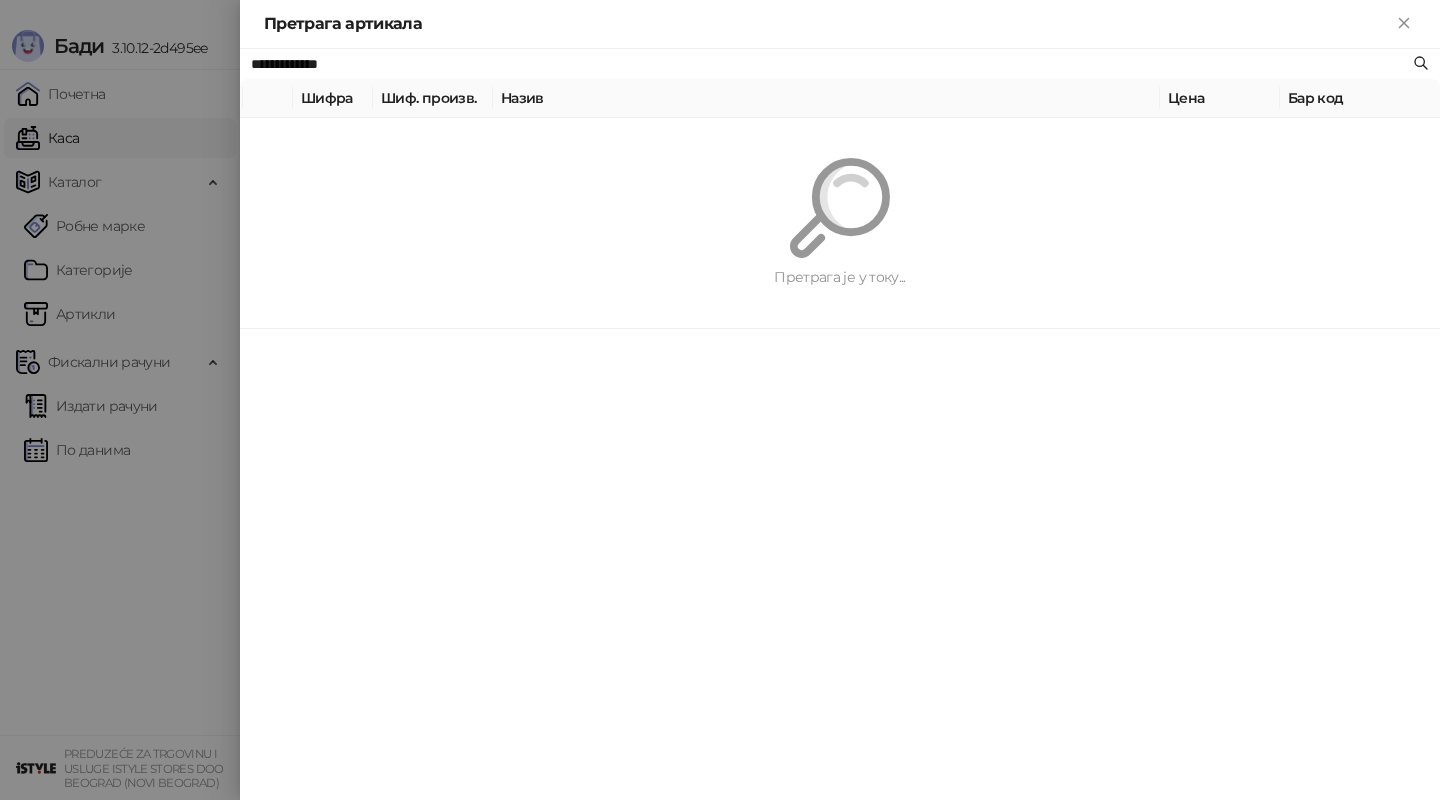 paste on "**********" 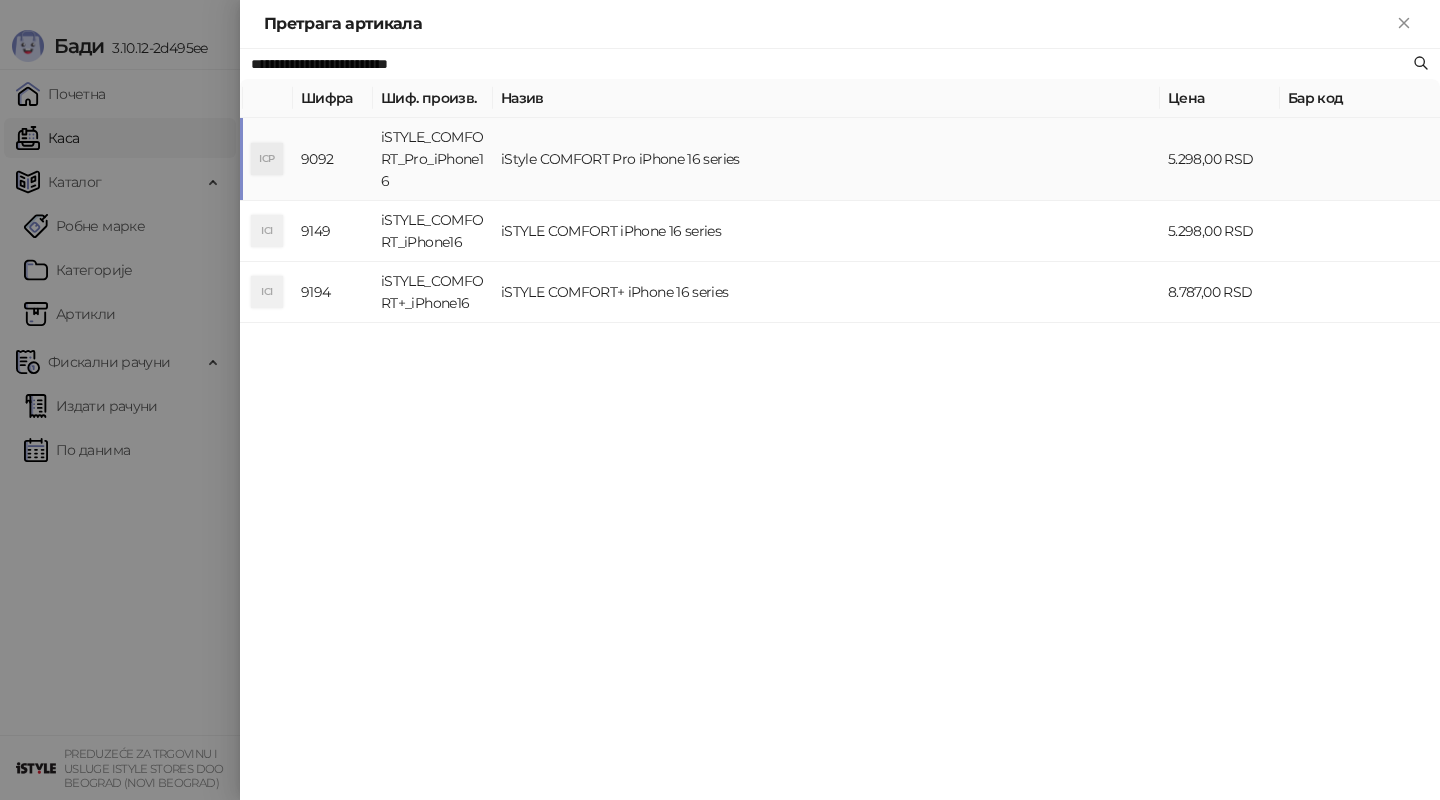 type on "**********" 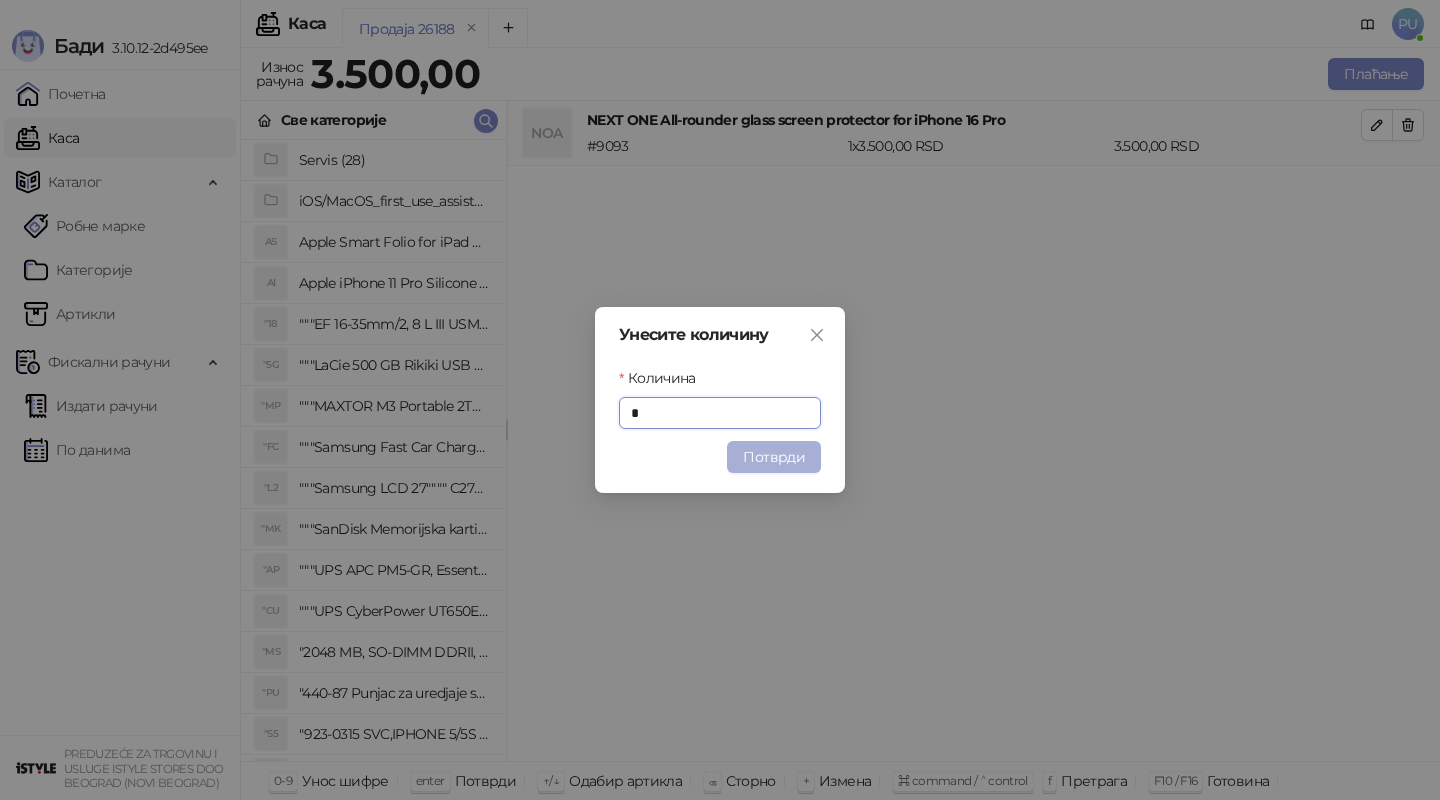 click on "Потврди" at bounding box center (774, 457) 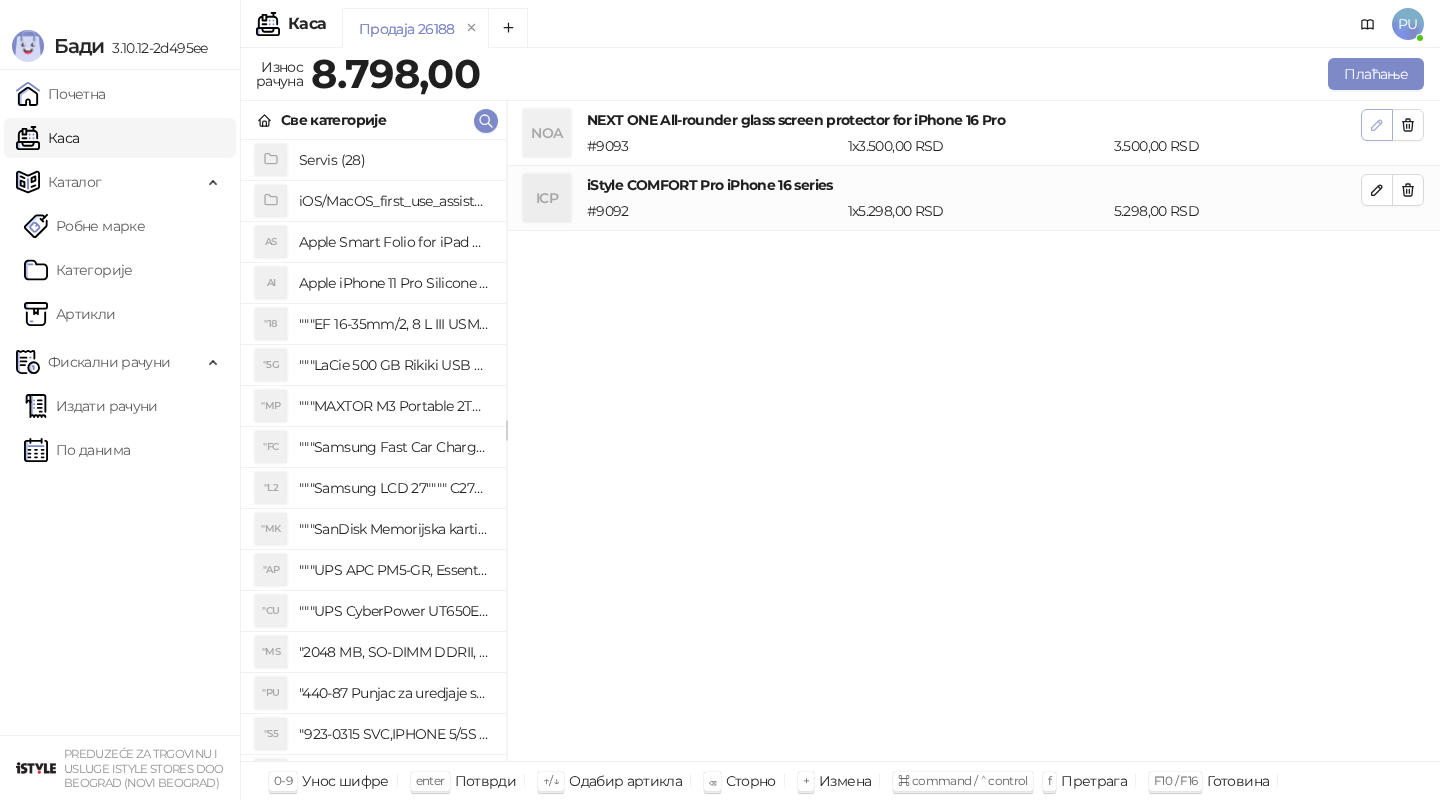click 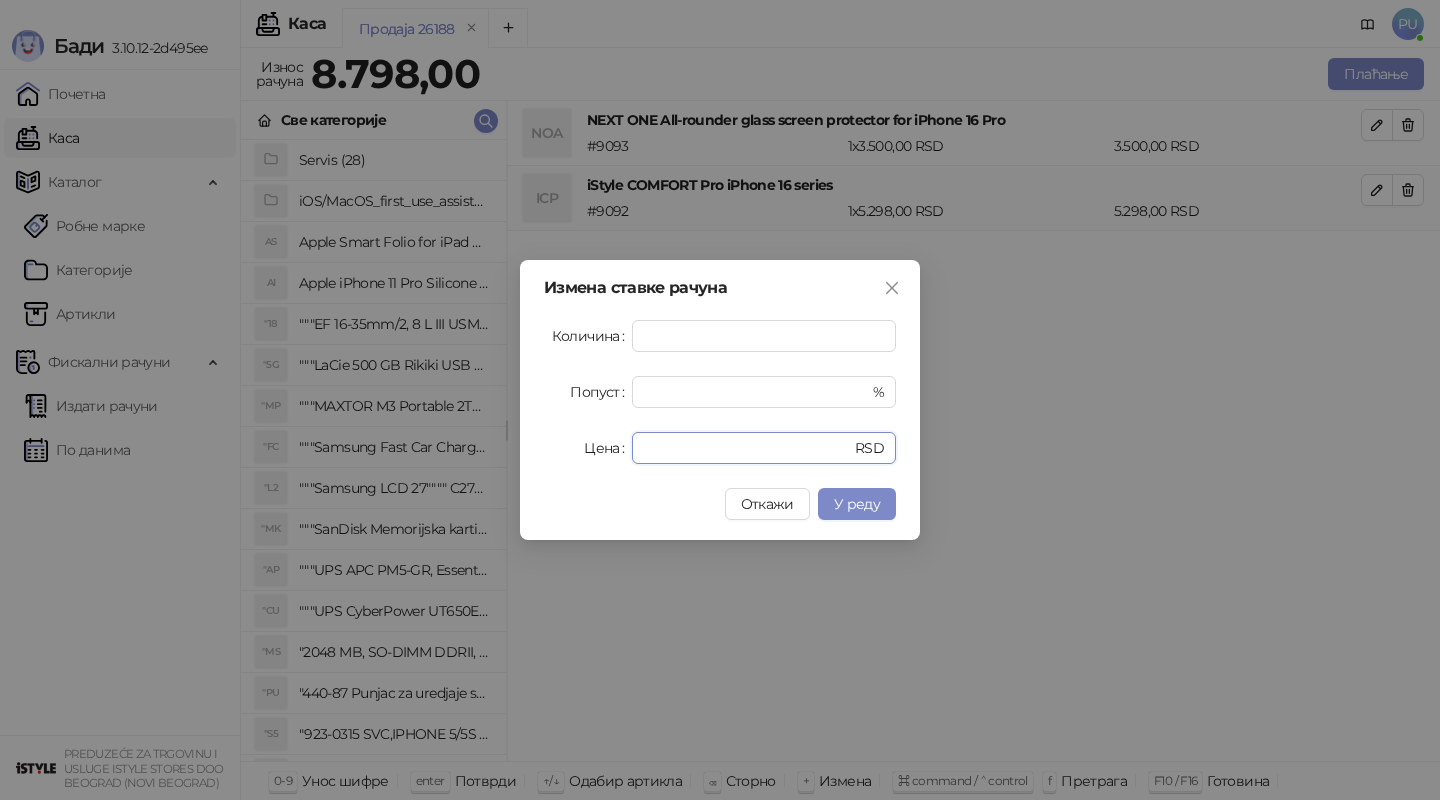 drag, startPoint x: 704, startPoint y: 451, endPoint x: 555, endPoint y: 443, distance: 149.21461 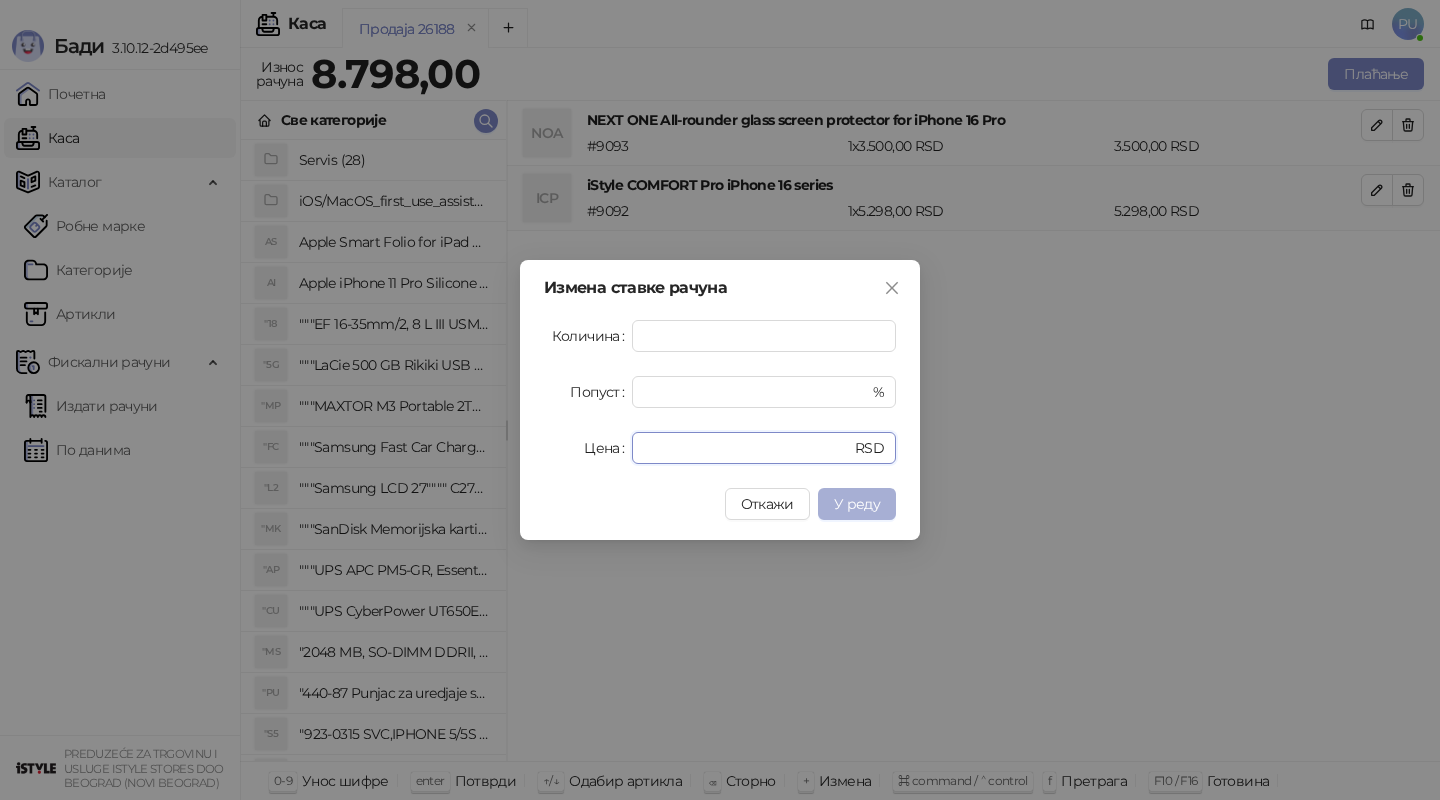 type on "*" 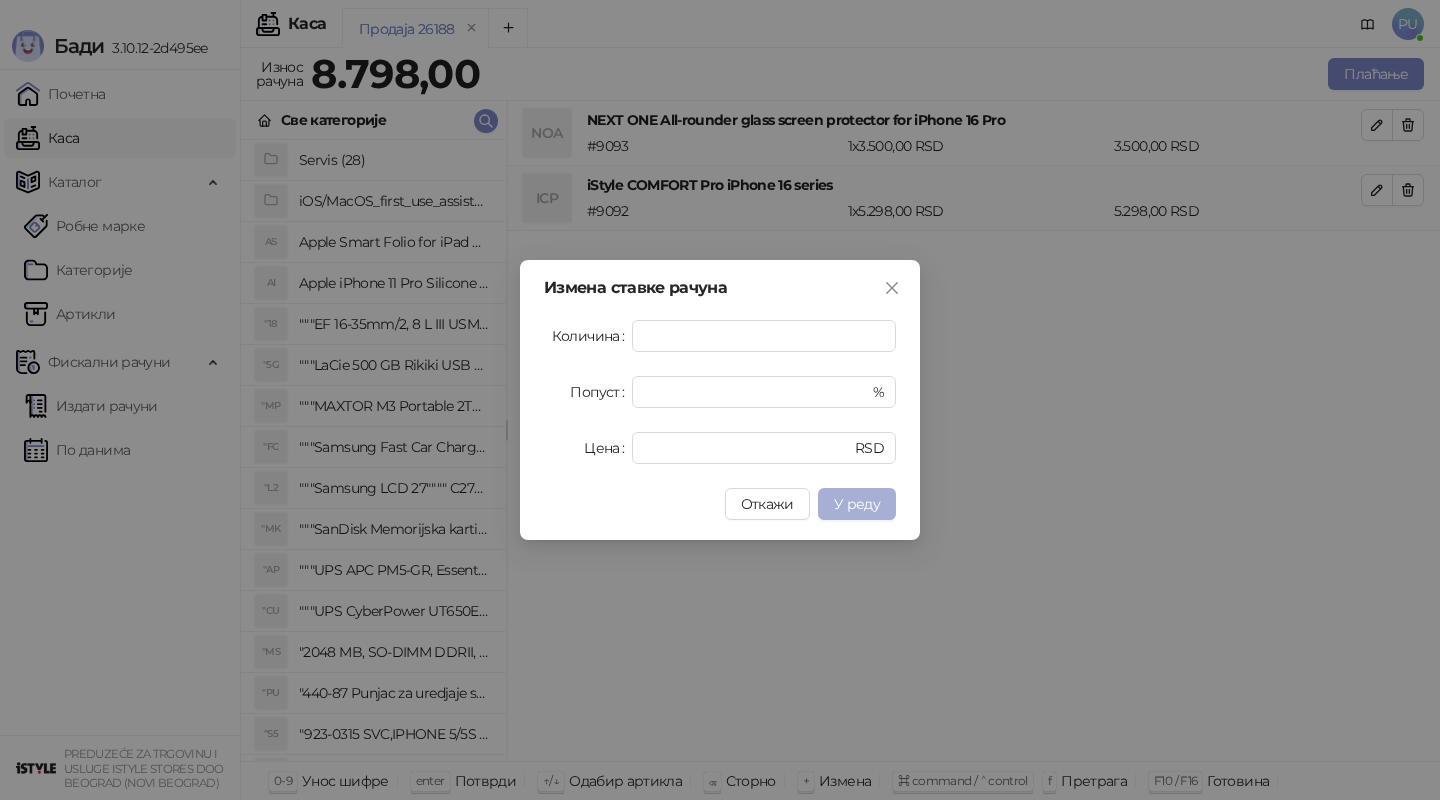 click on "У реду" at bounding box center (857, 504) 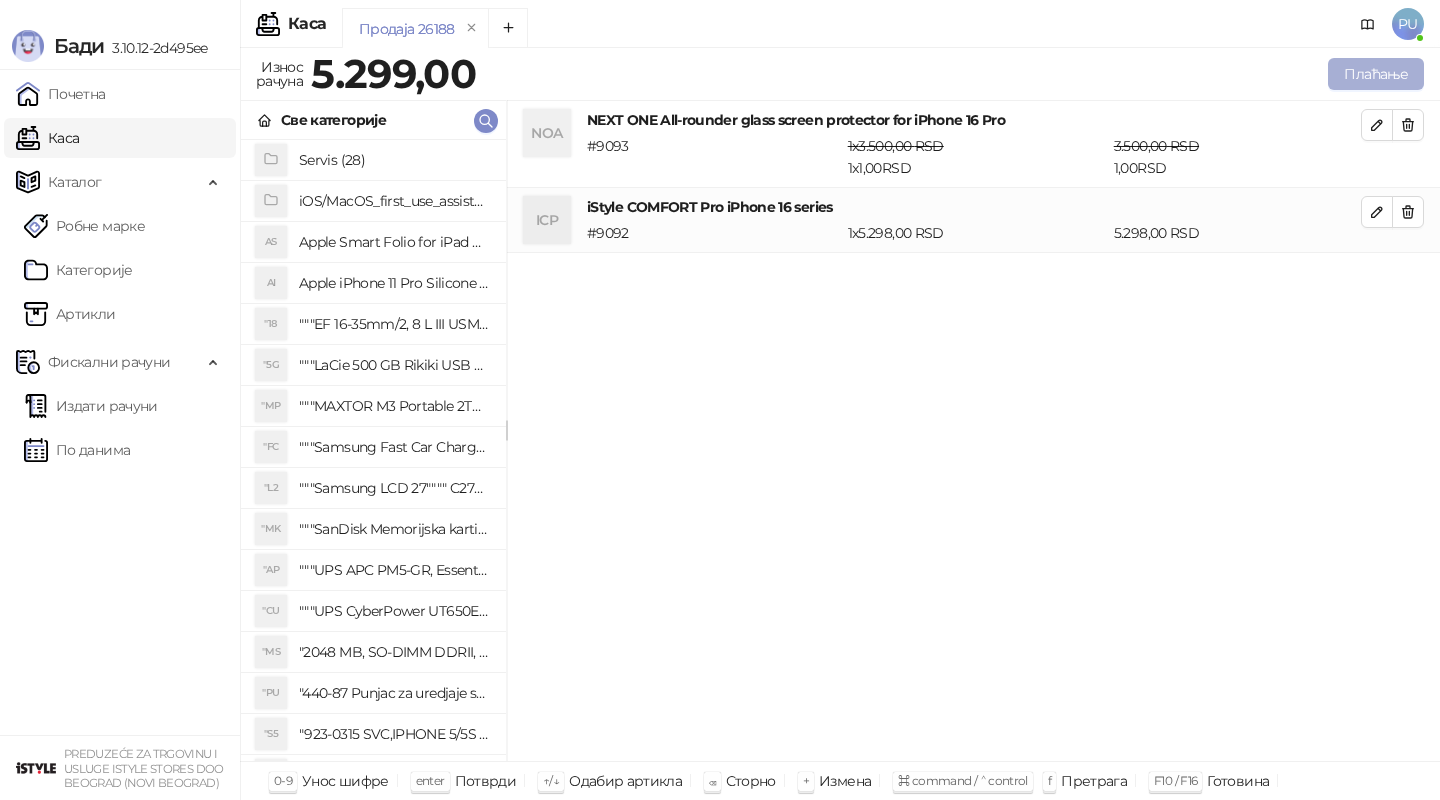 click on "Плаћање" at bounding box center (1376, 74) 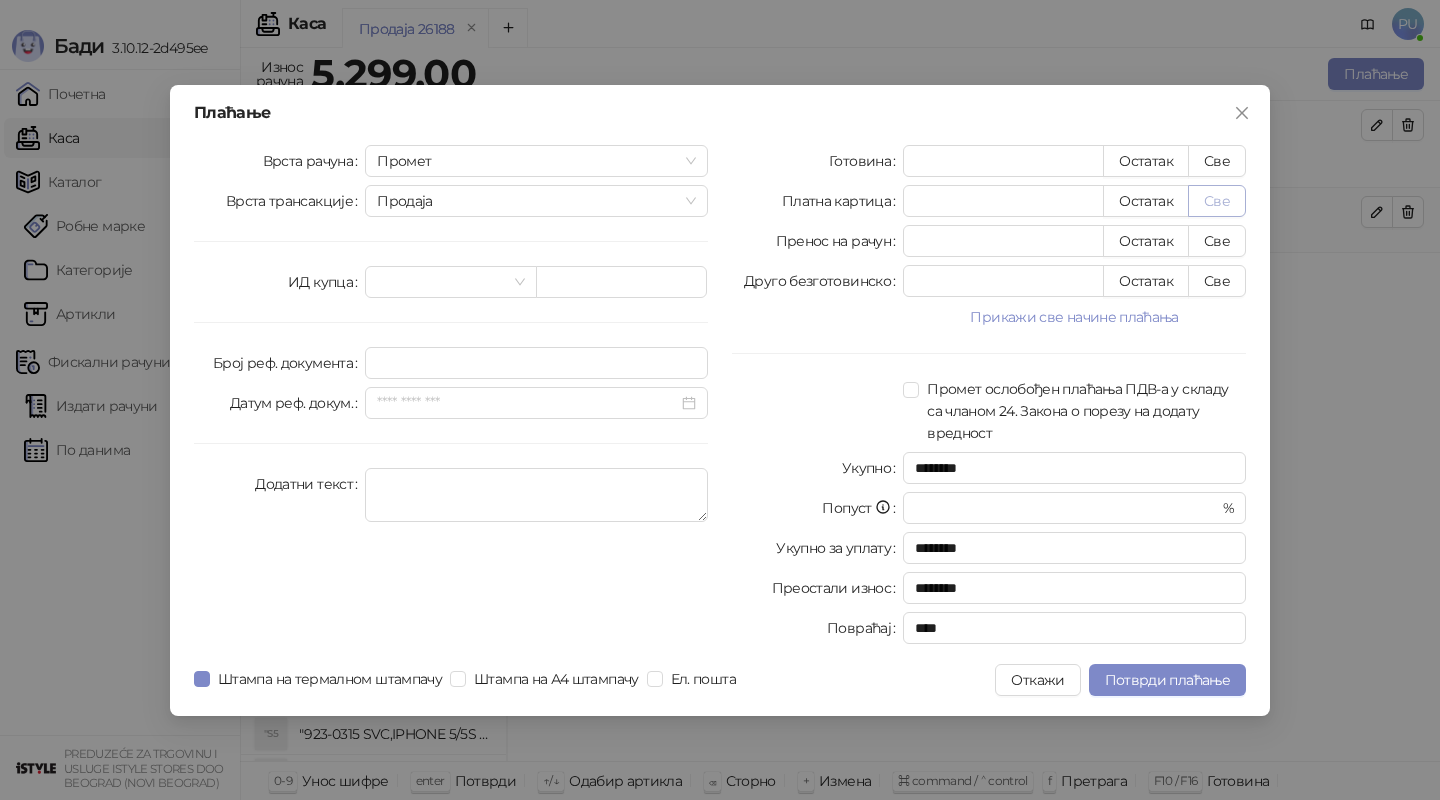 click on "Све" at bounding box center (1217, 201) 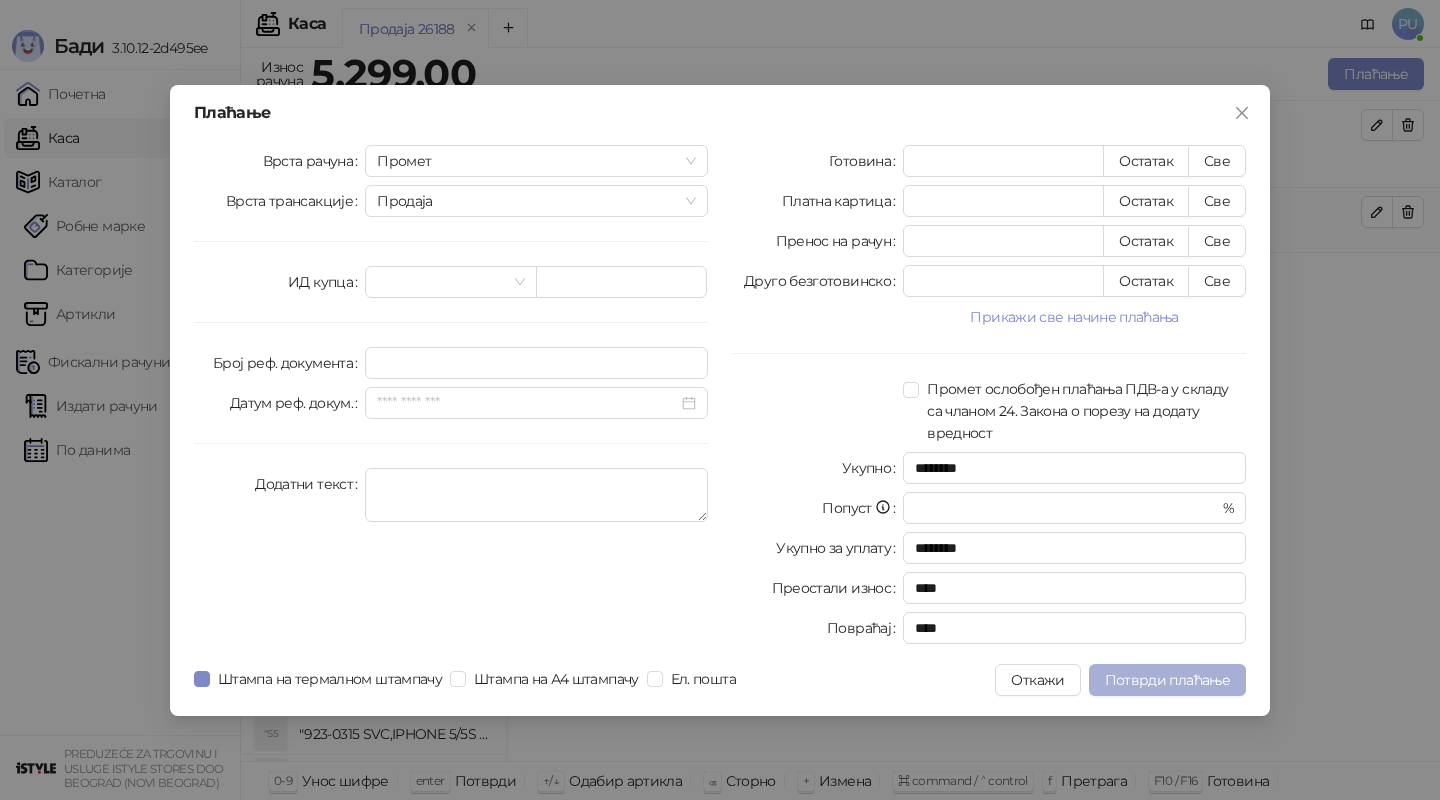 click on "Потврди плаћање" at bounding box center [1167, 680] 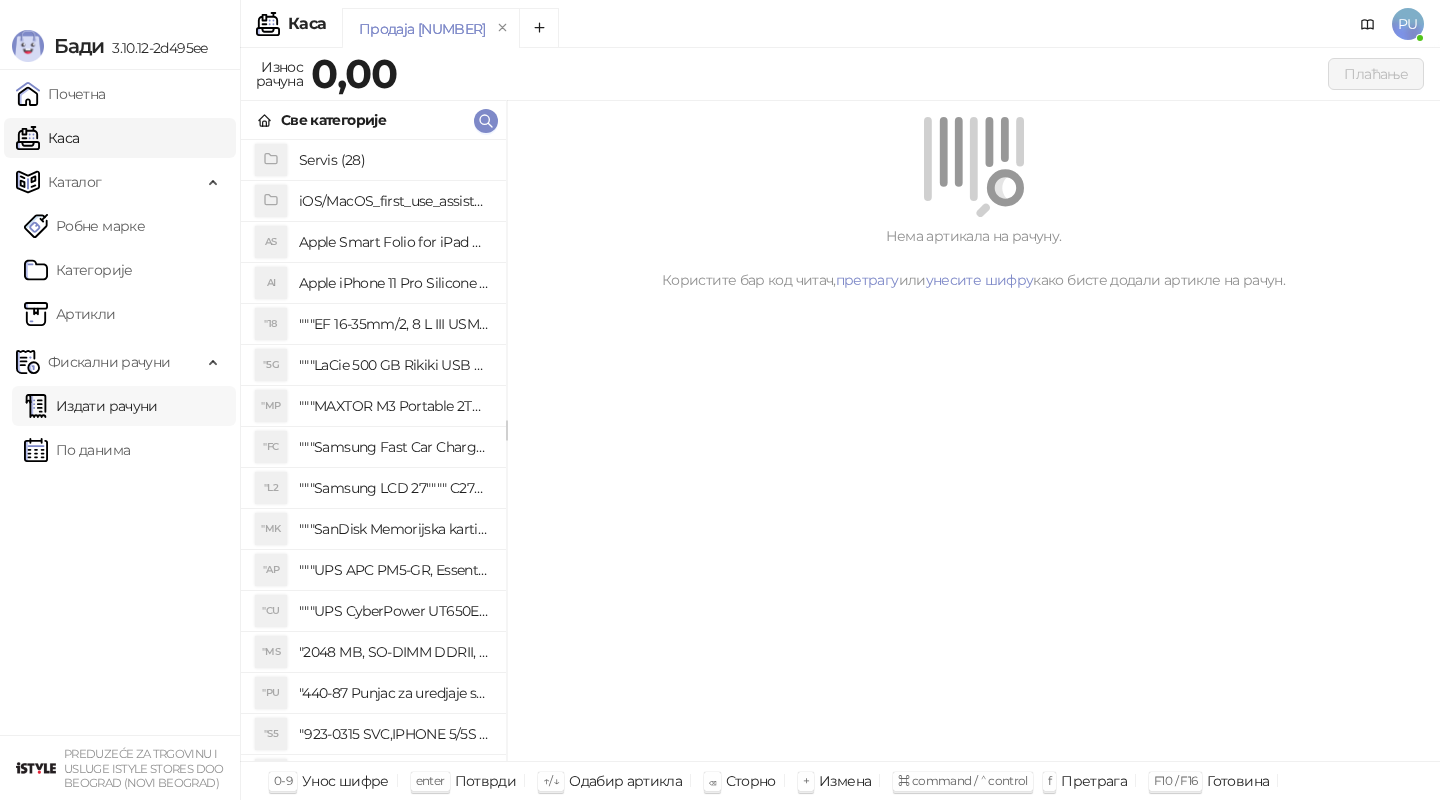 click on "Издати рачуни" at bounding box center (91, 406) 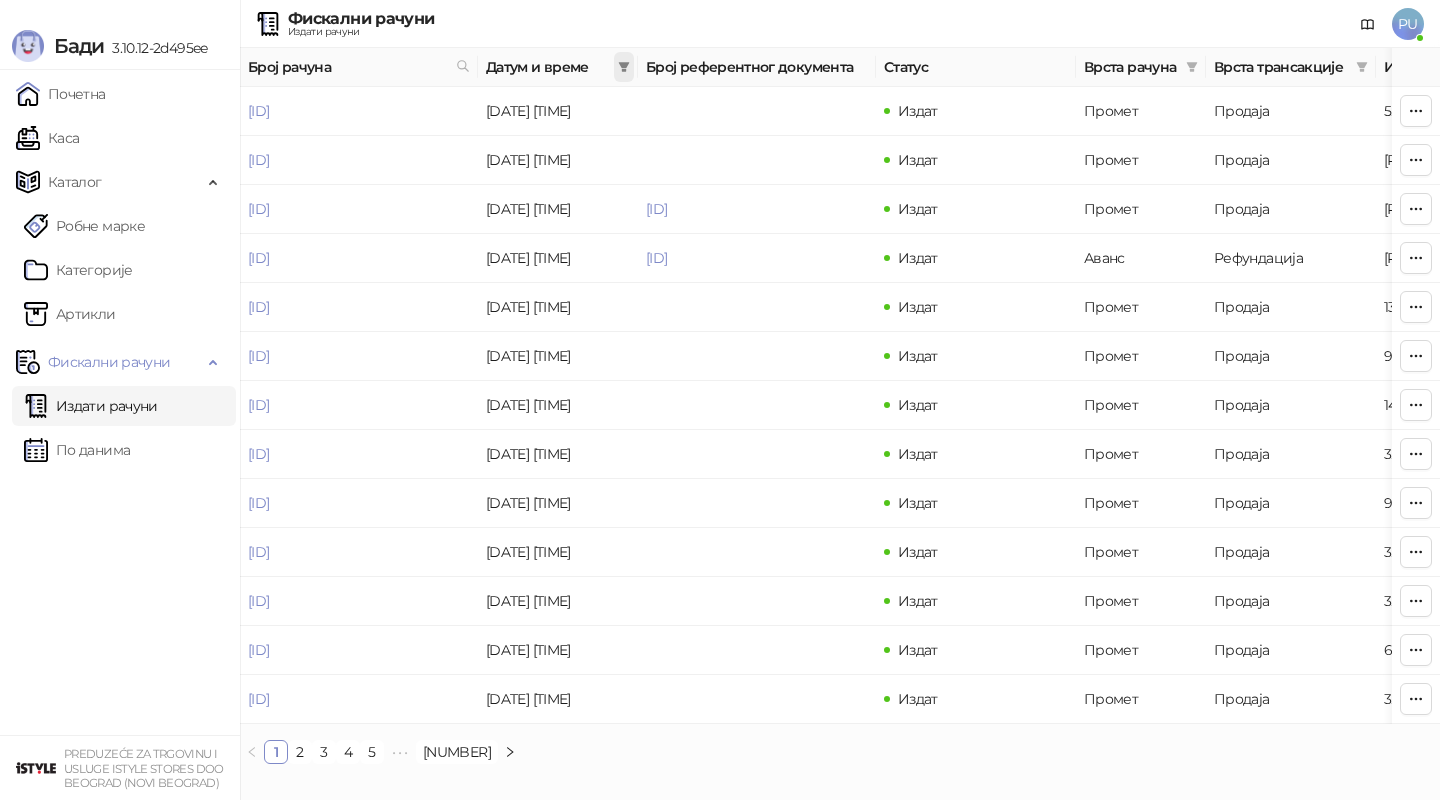 click 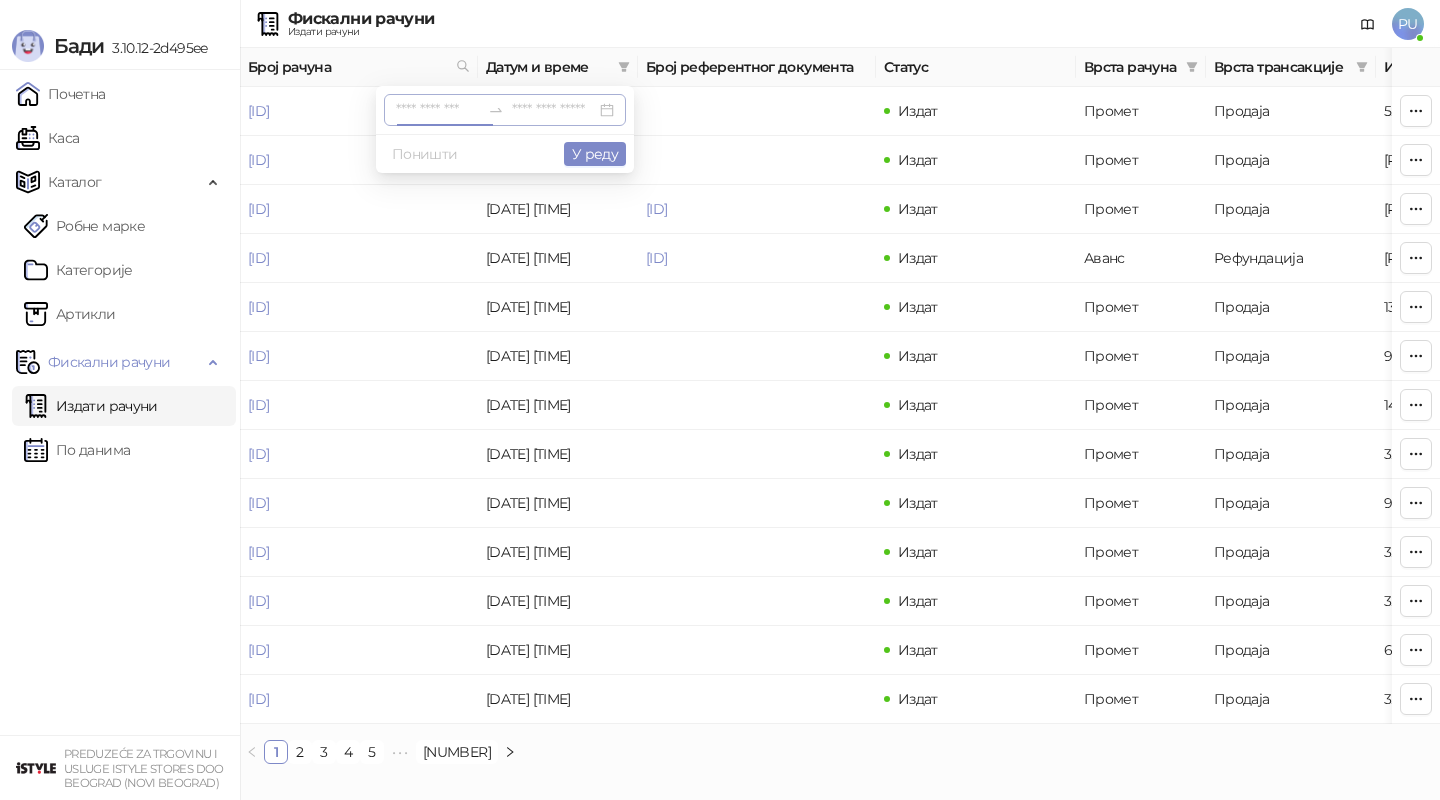 click at bounding box center [438, 110] 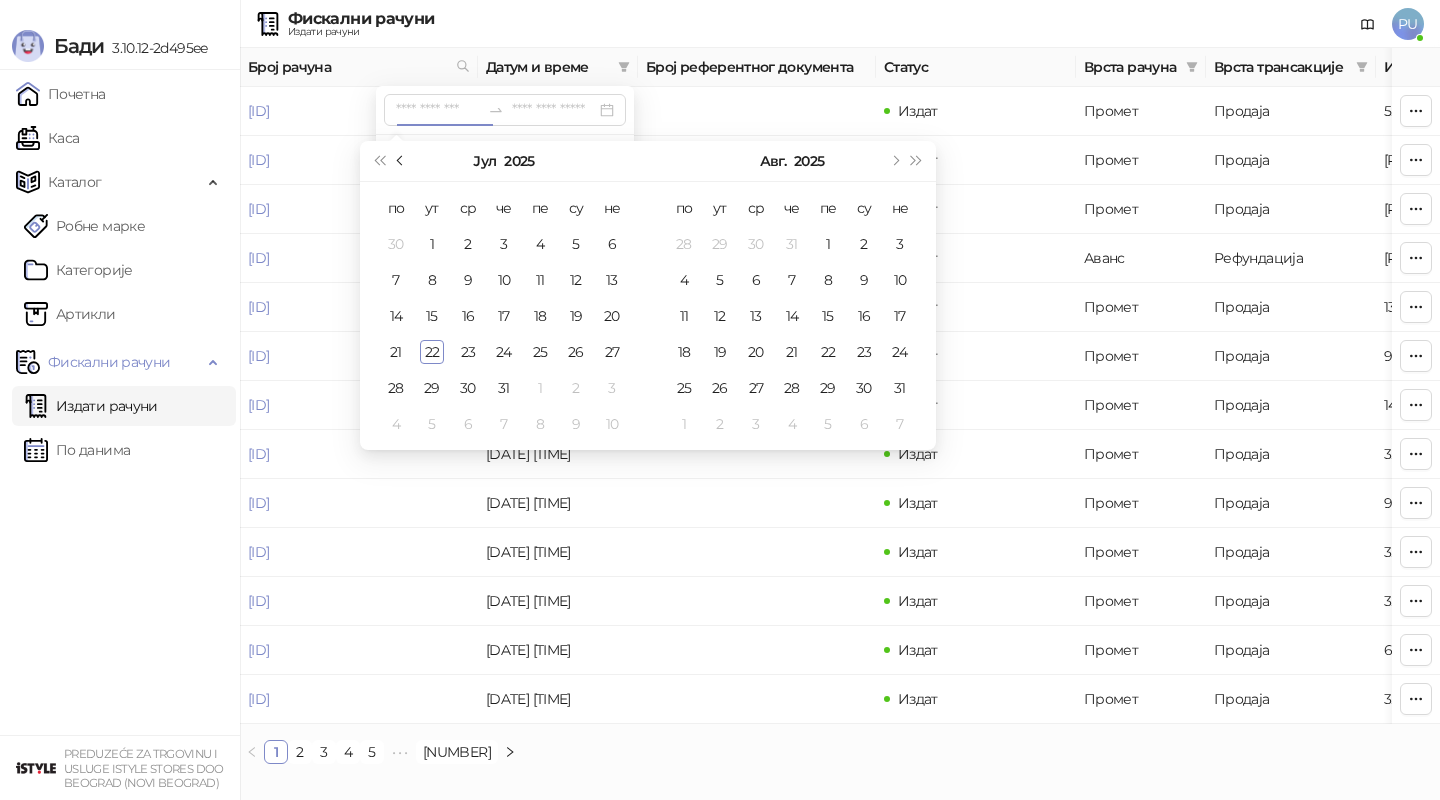 click at bounding box center (402, 161) 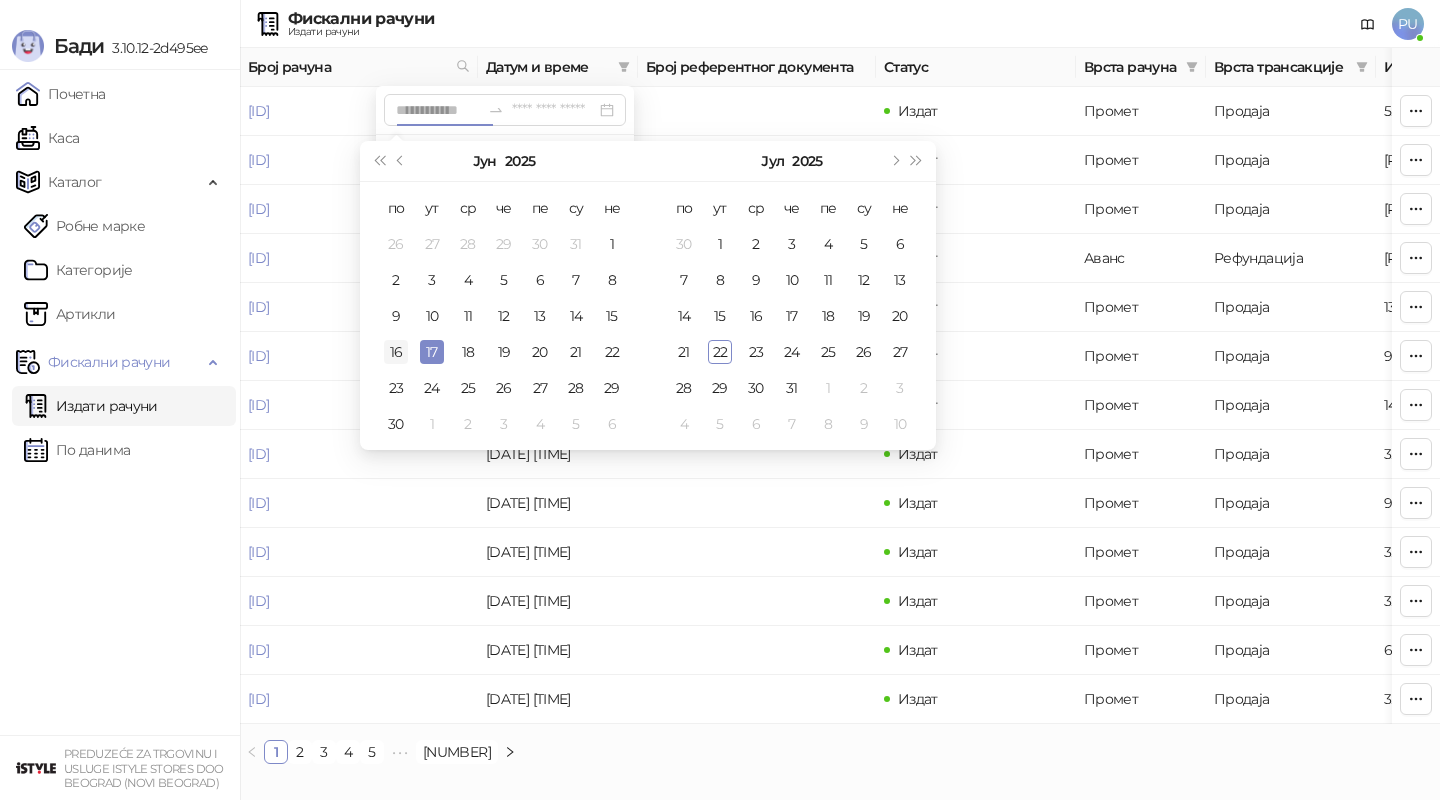 type on "**********" 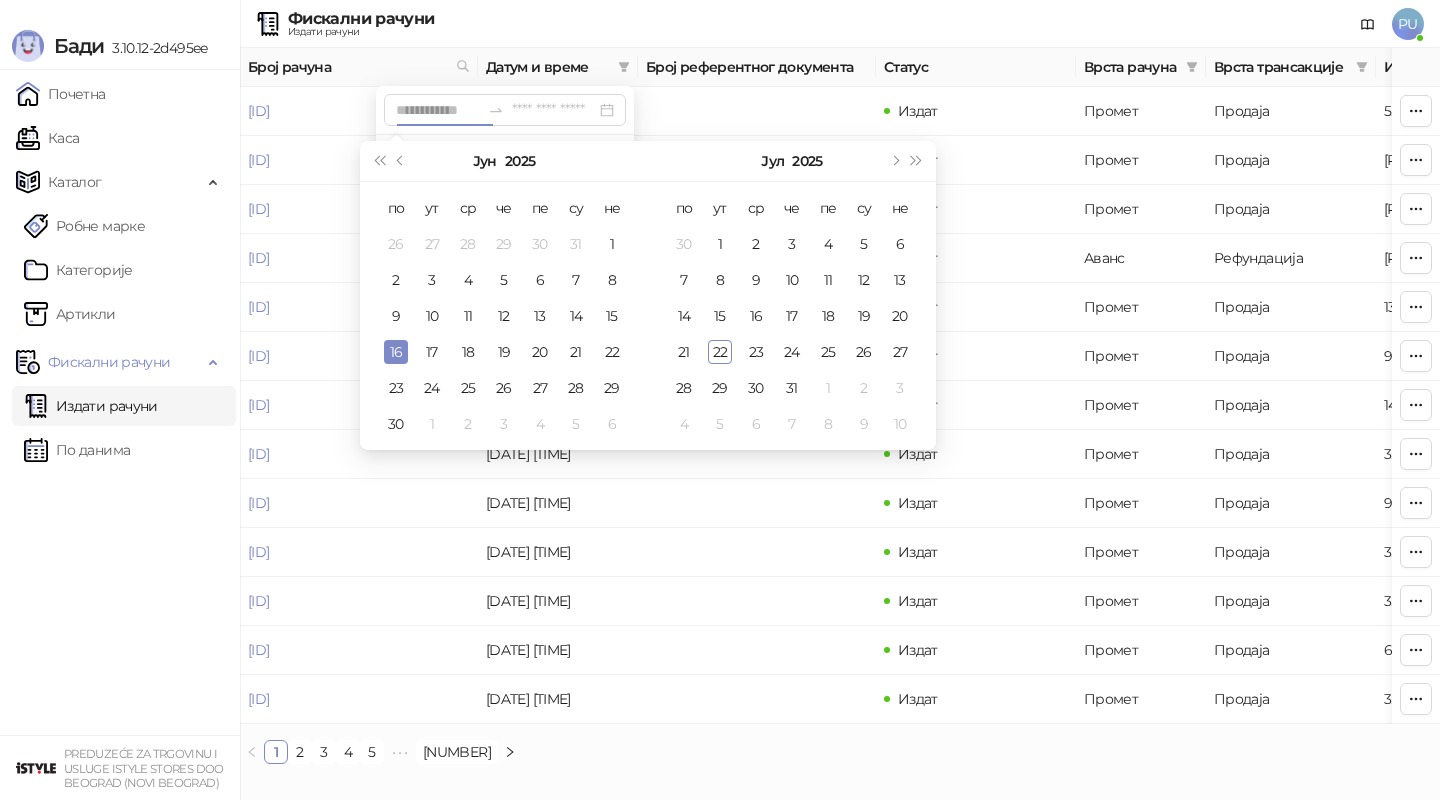 click on "16" at bounding box center [396, 352] 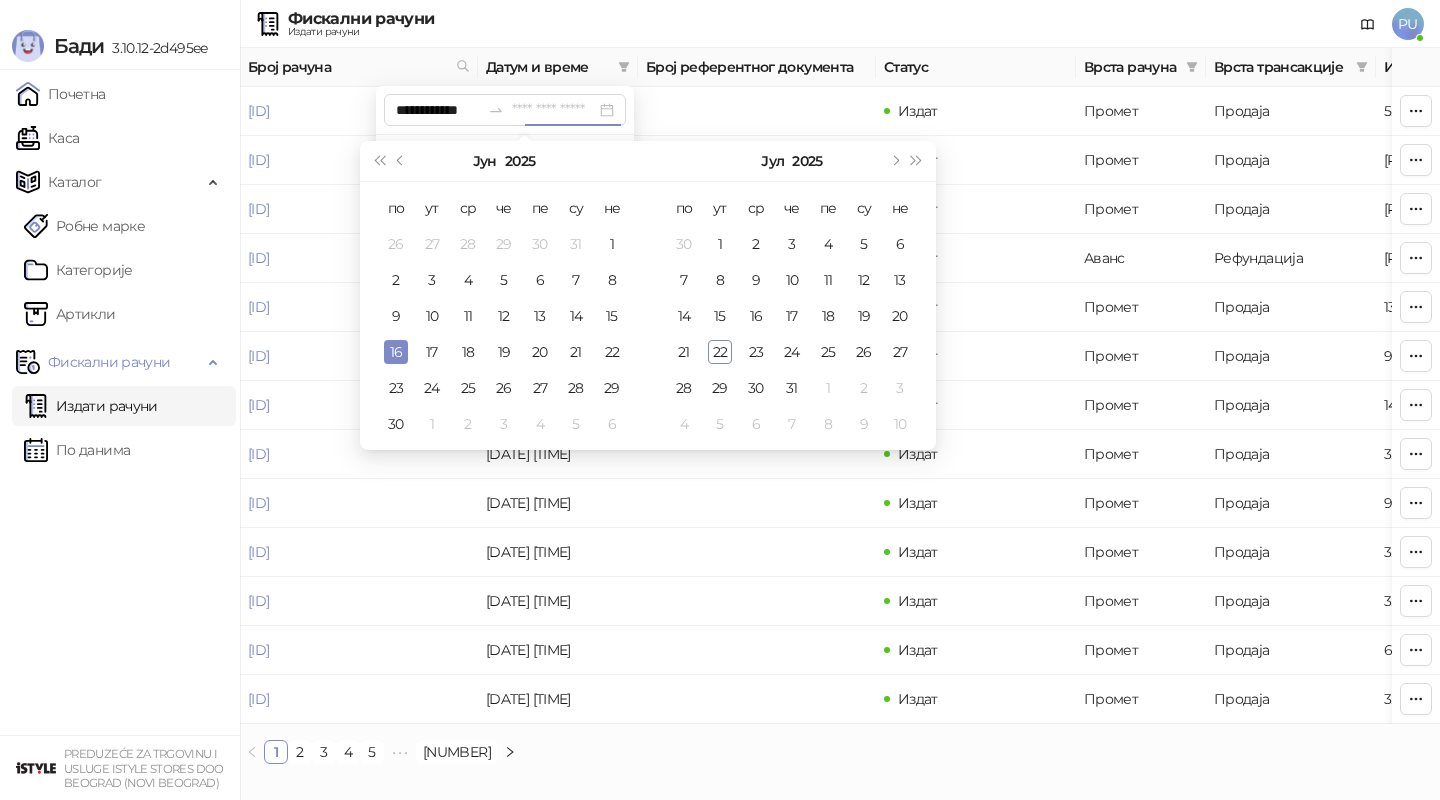click on "16" at bounding box center (396, 352) 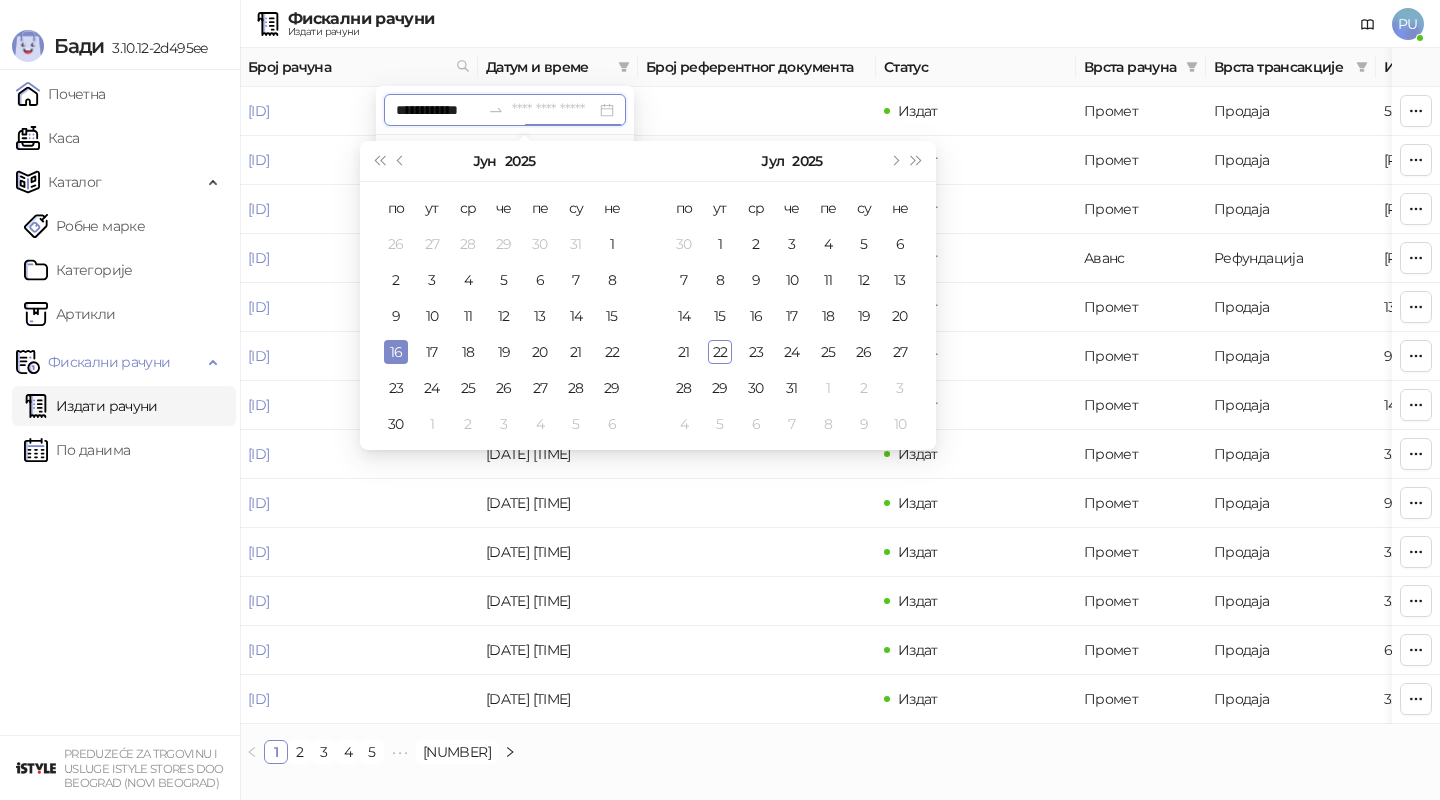 type on "**********" 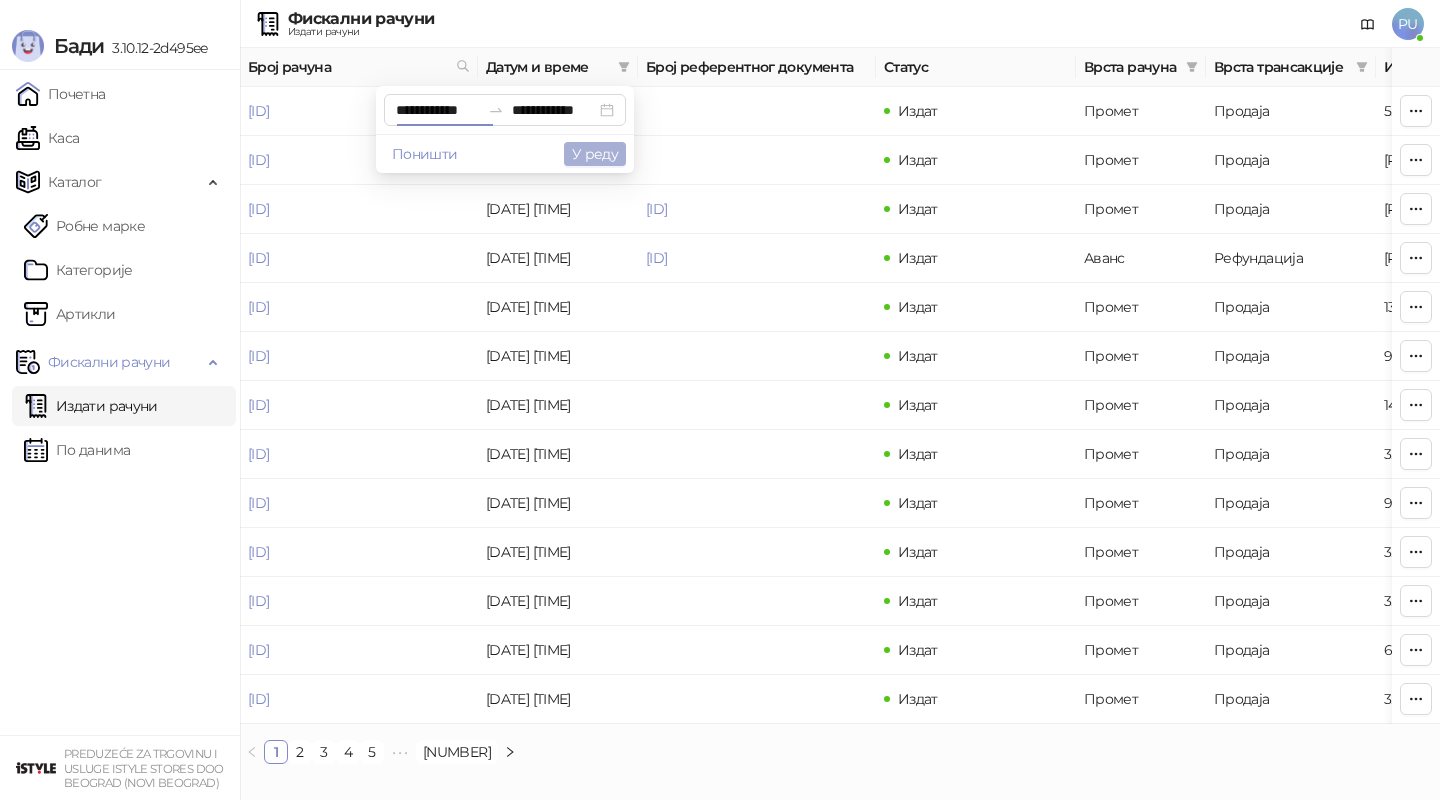 click on "У реду" at bounding box center [595, 154] 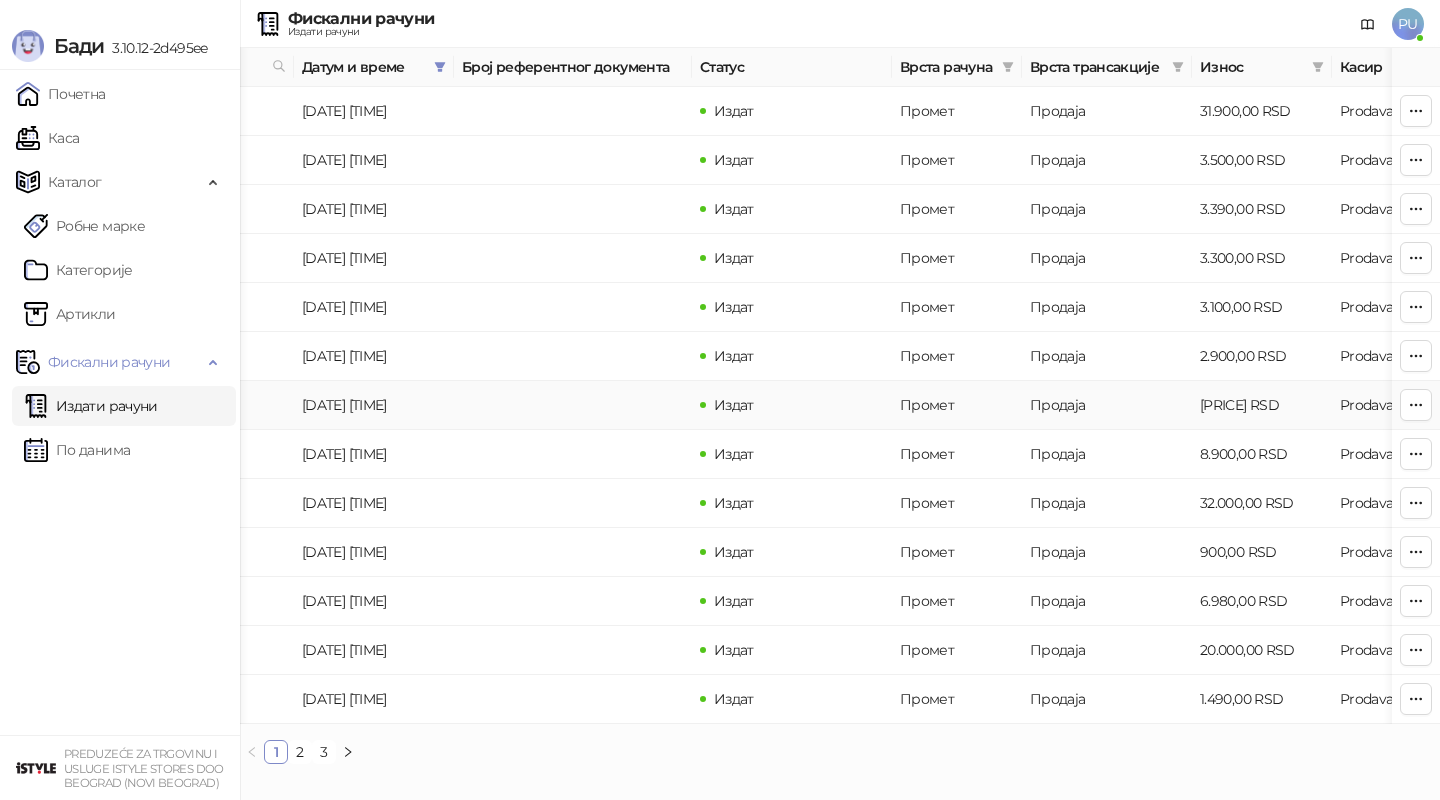 scroll, scrollTop: 0, scrollLeft: 186, axis: horizontal 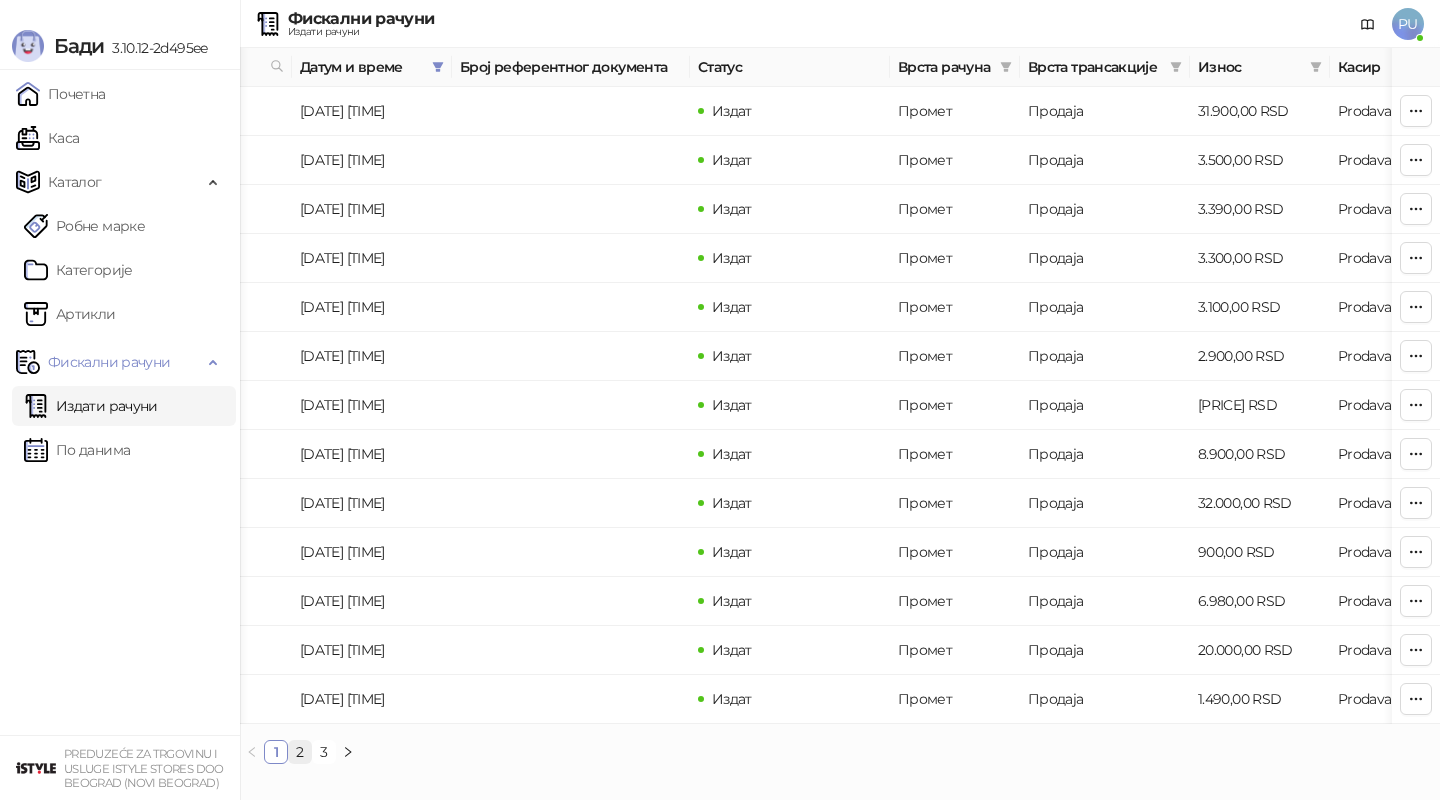 click on "2" at bounding box center (300, 752) 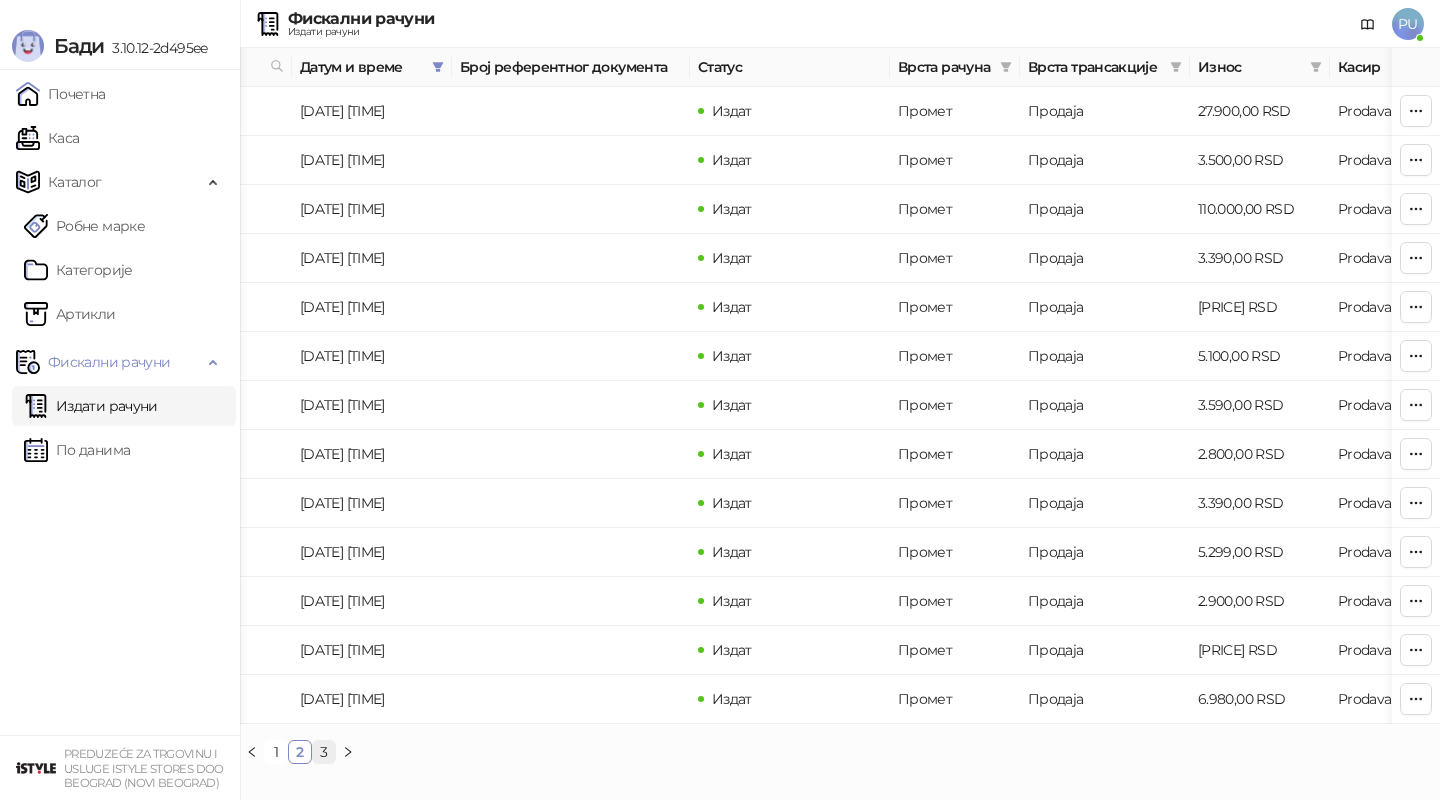 click on "3" at bounding box center (324, 752) 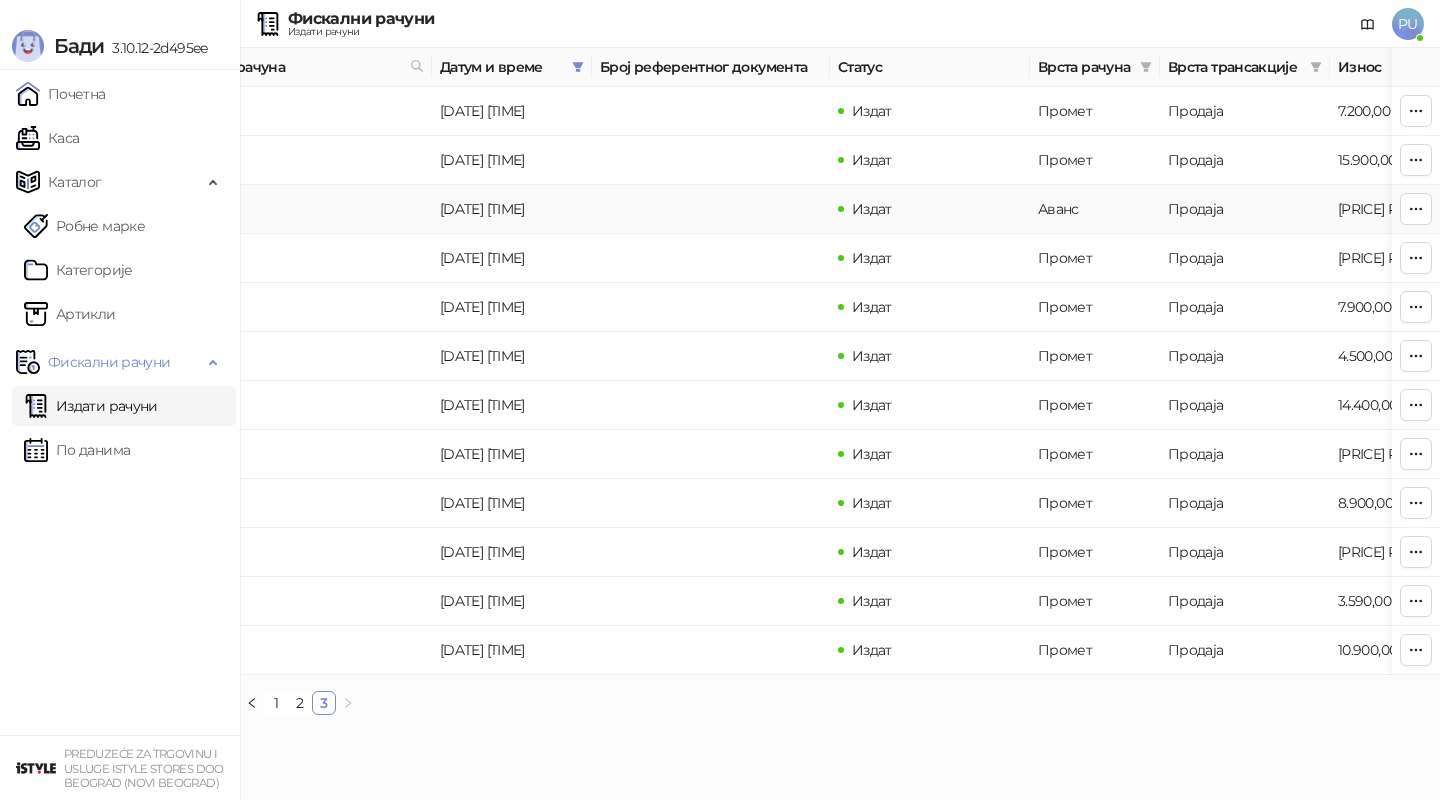 scroll, scrollTop: 0, scrollLeft: 0, axis: both 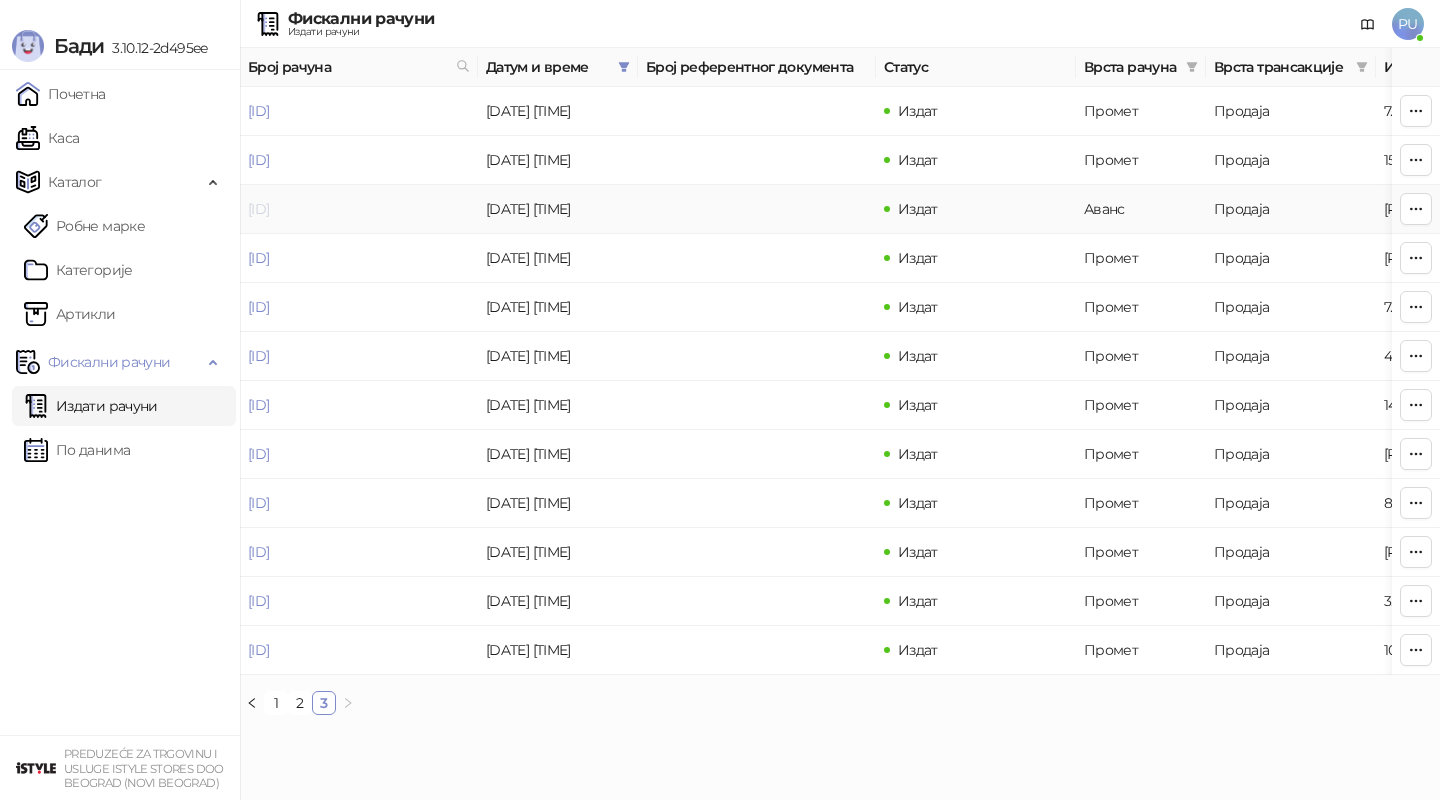 click on "[ID]" at bounding box center (258, 209) 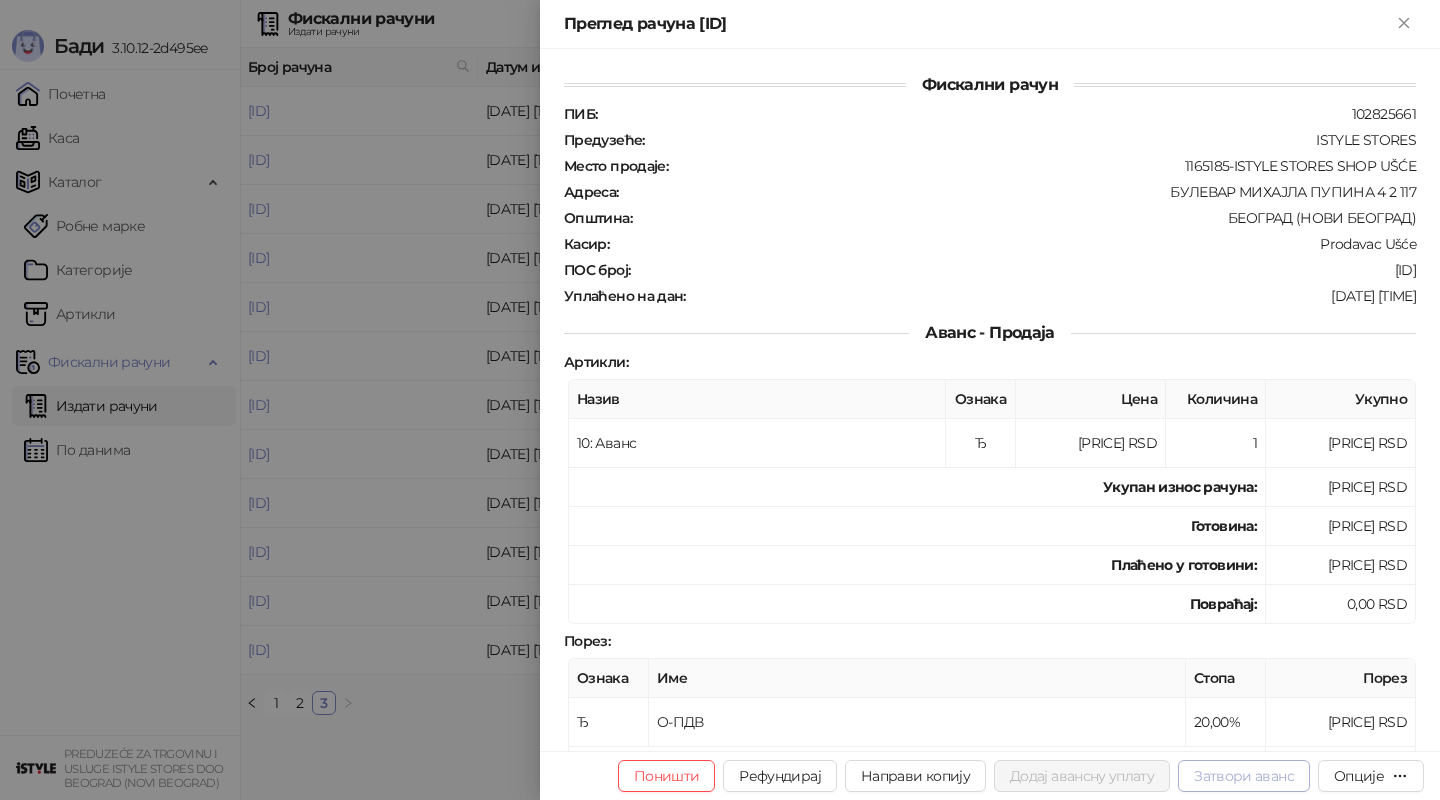 click on "Затвори аванс" at bounding box center (1244, 776) 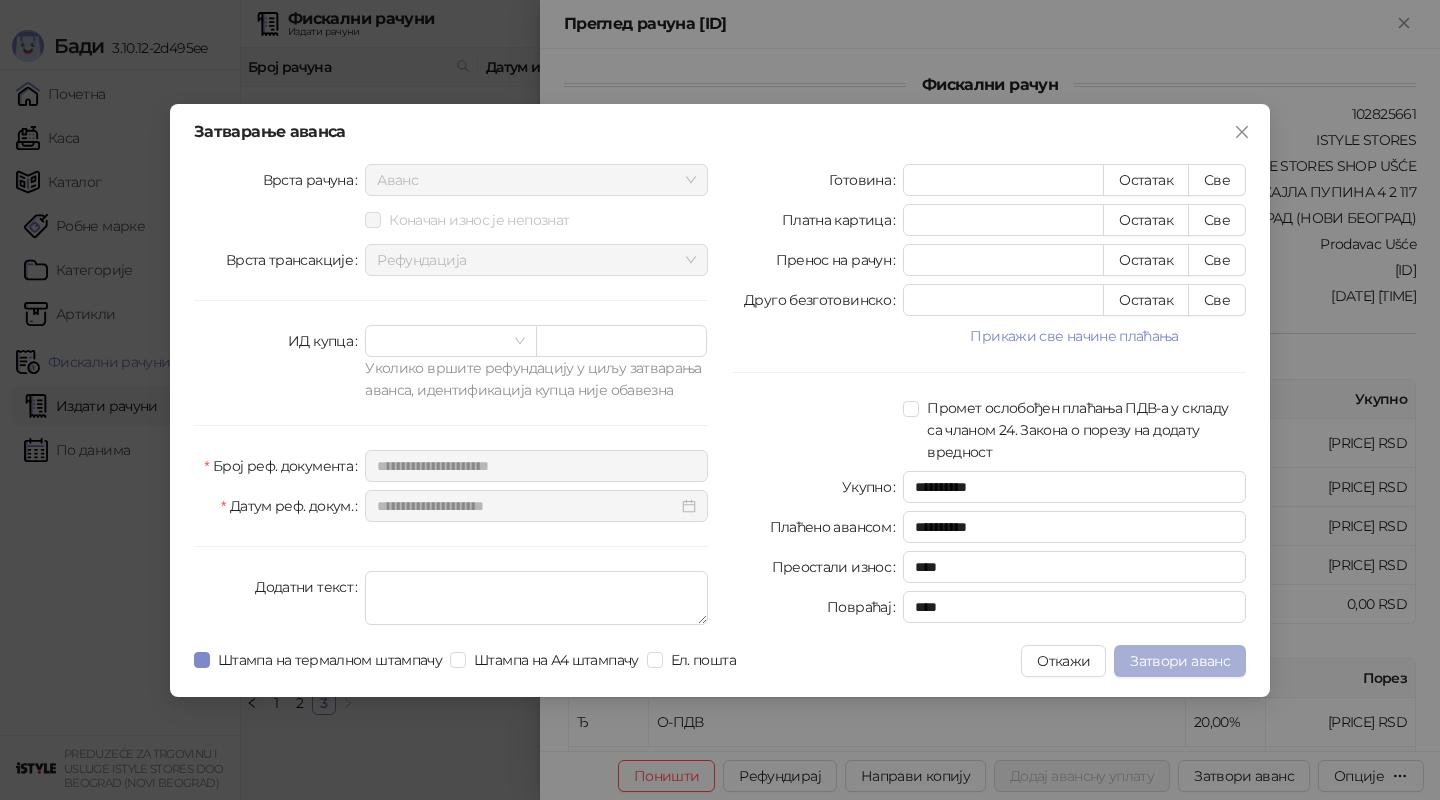 click on "Затвори аванс" at bounding box center [1180, 661] 